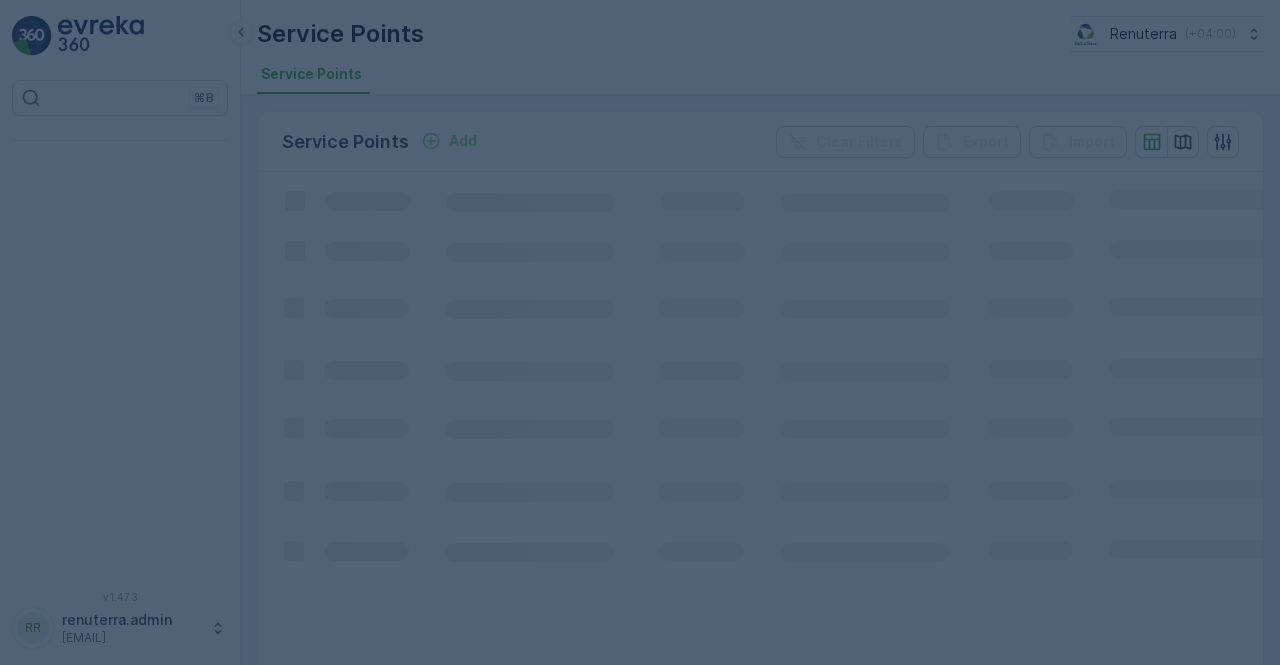 scroll, scrollTop: 0, scrollLeft: 0, axis: both 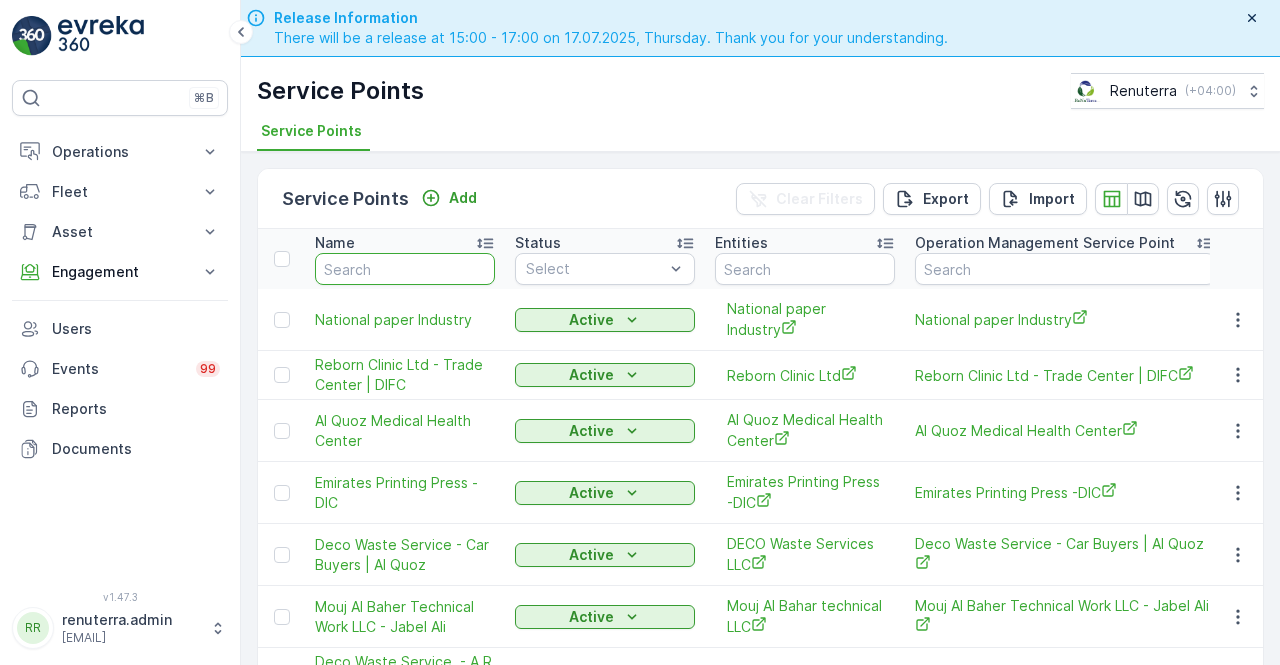 click at bounding box center [405, 269] 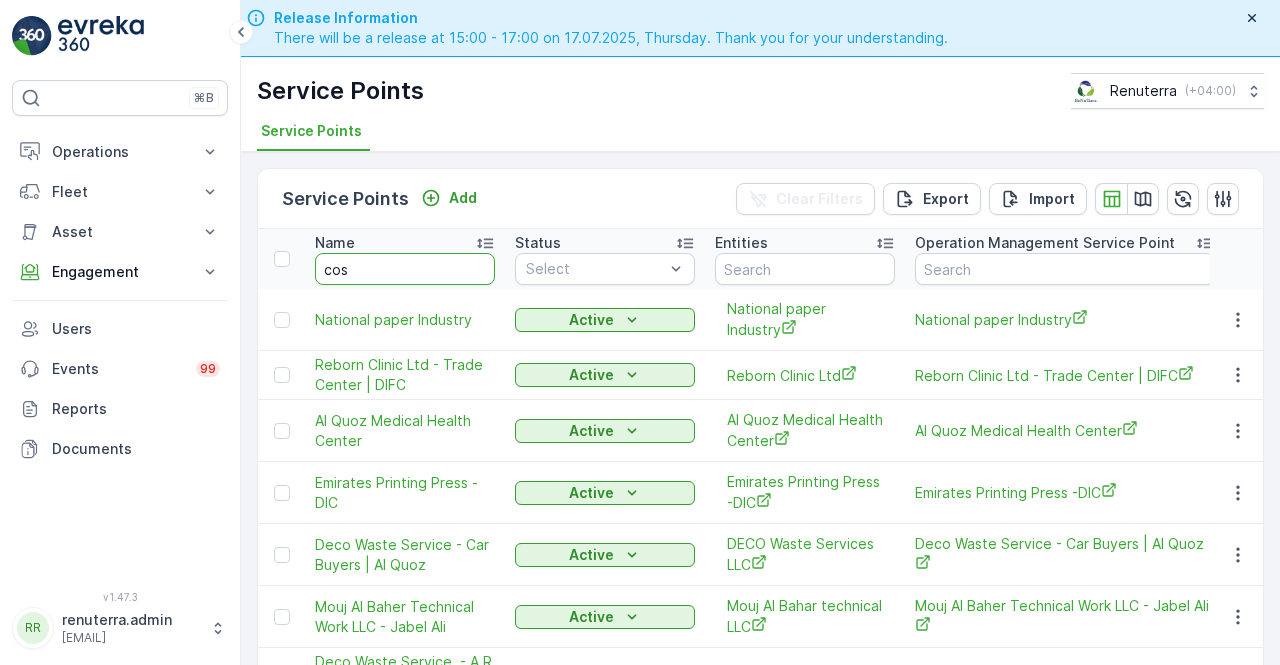 type on "cos" 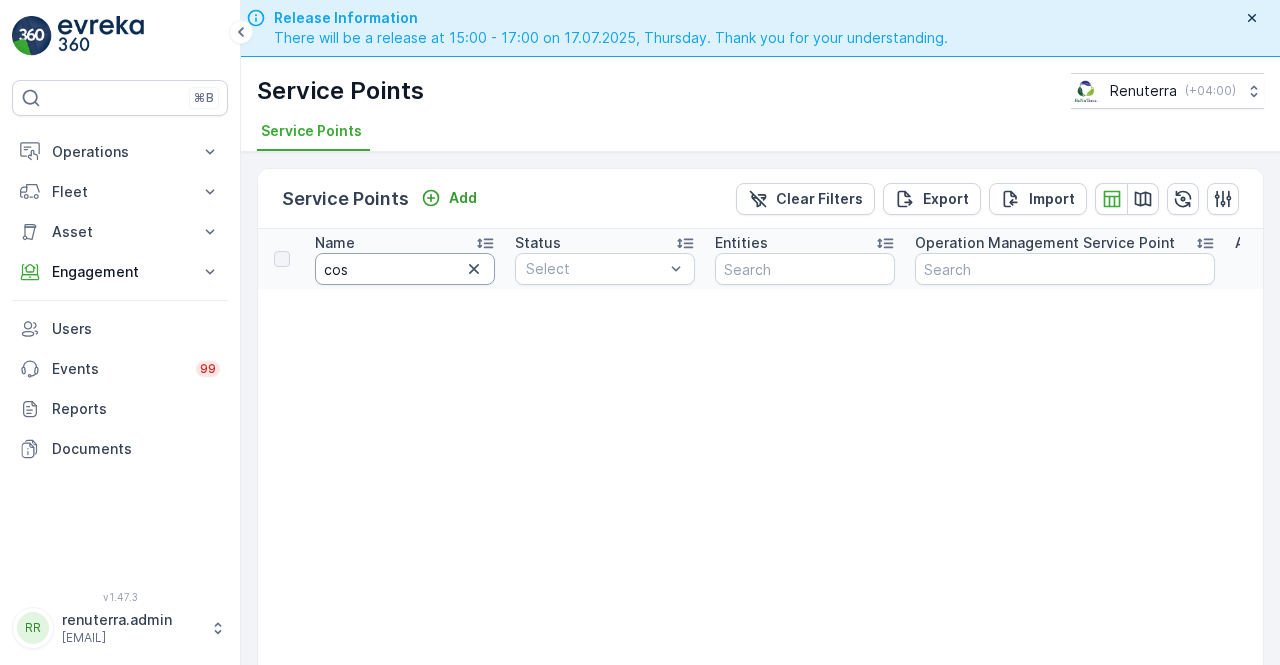 click on "cos" at bounding box center (405, 269) 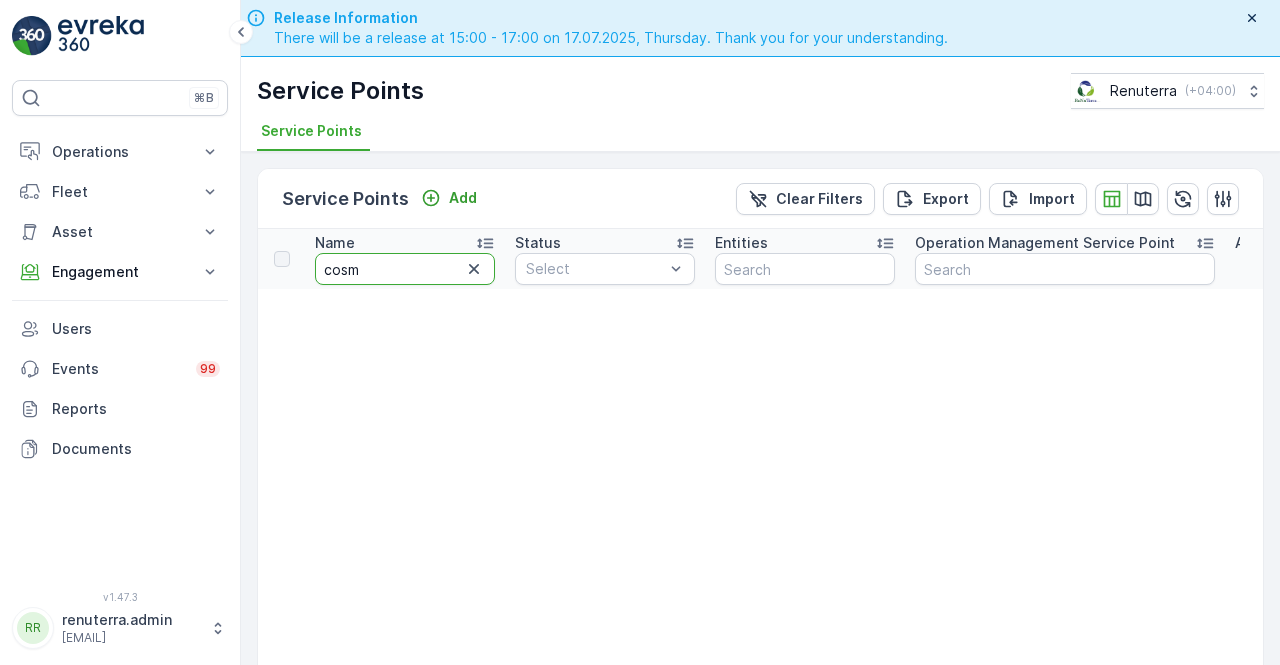 type on "cosme" 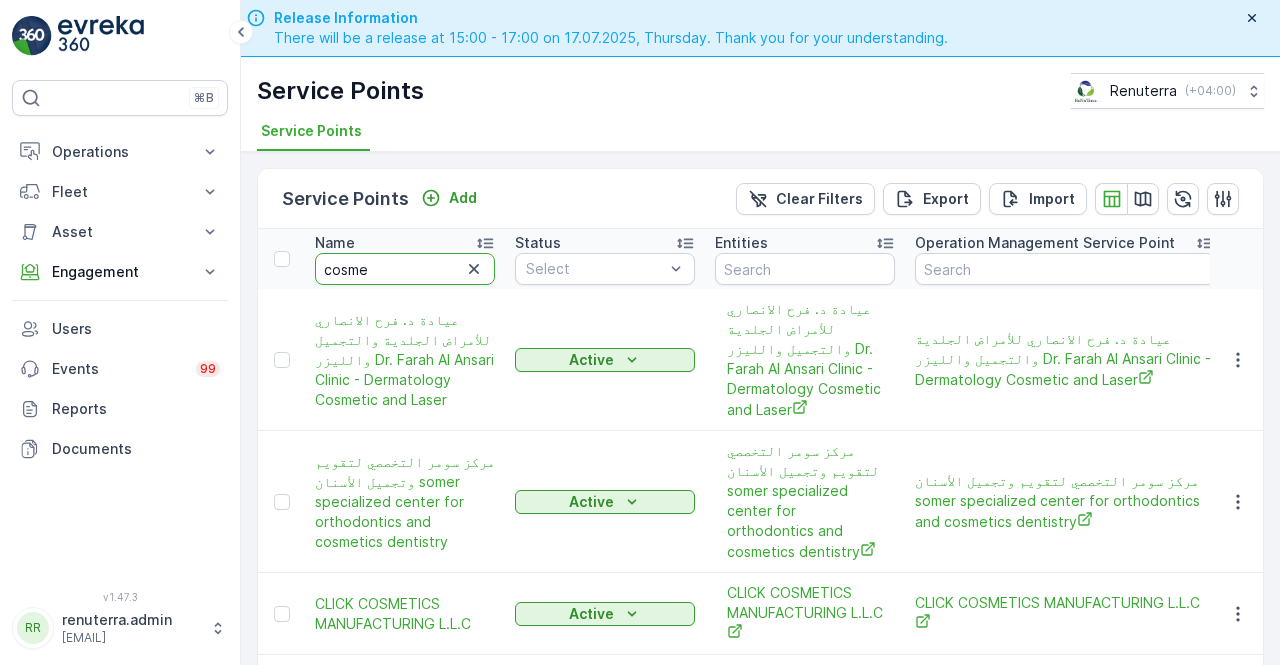 click on "cosme" at bounding box center (405, 269) 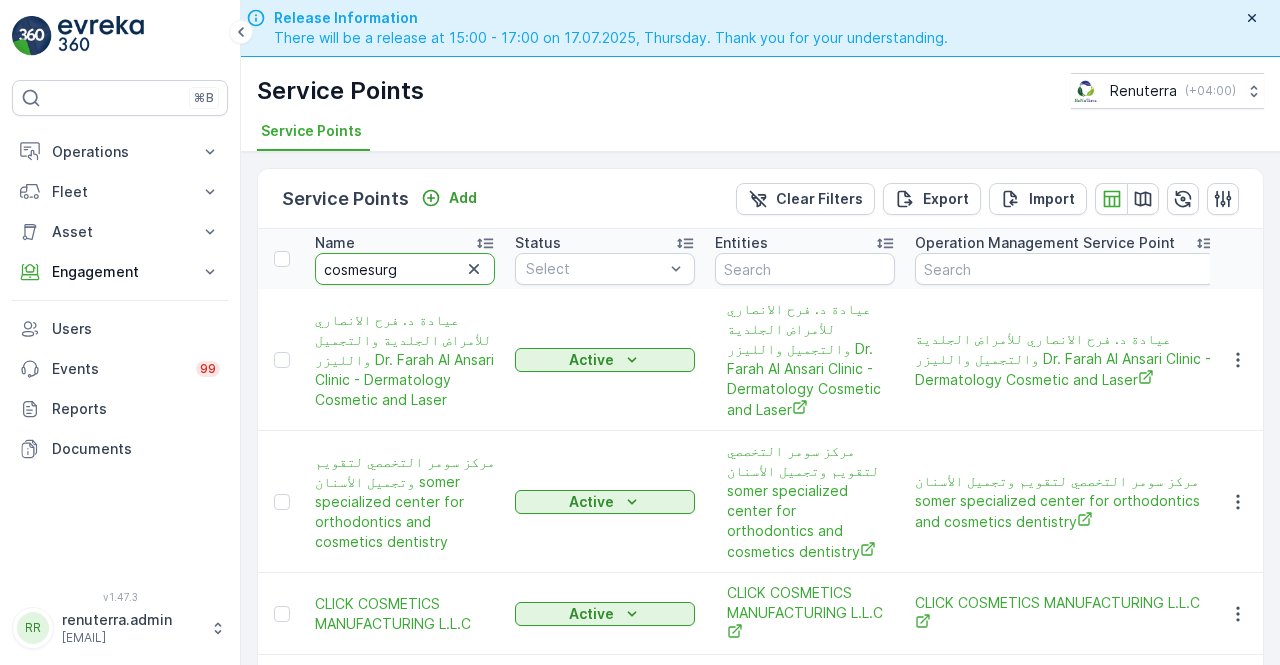 type on "cosmesurge" 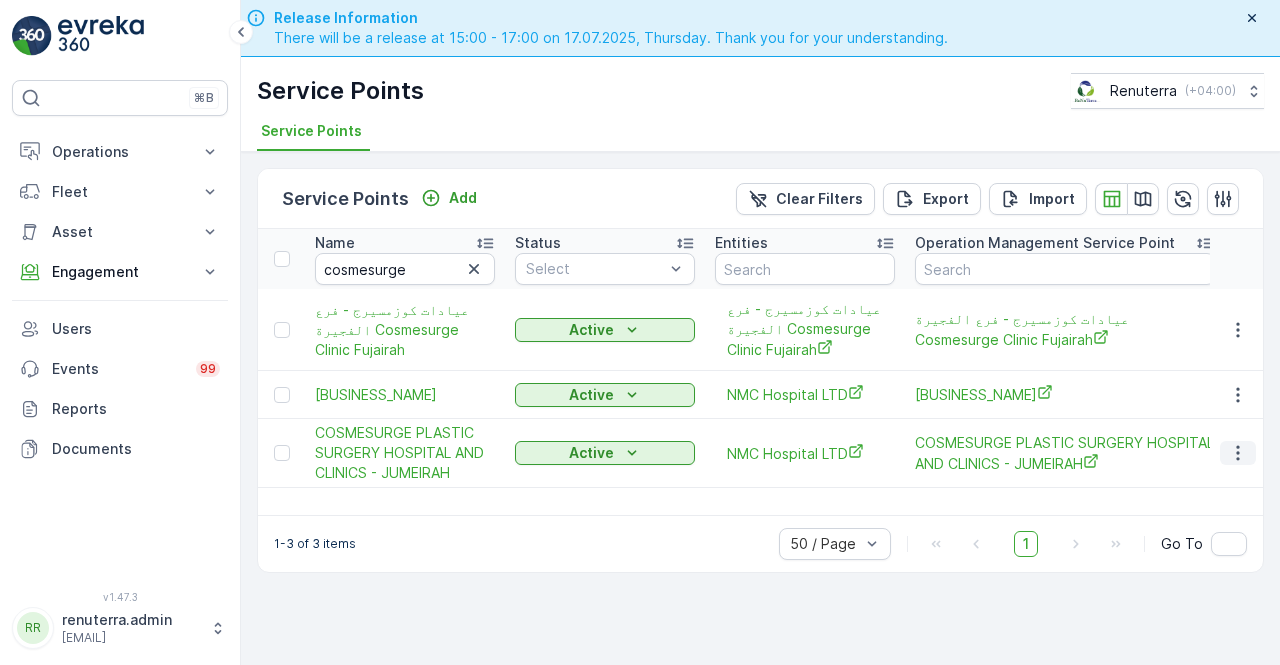 click 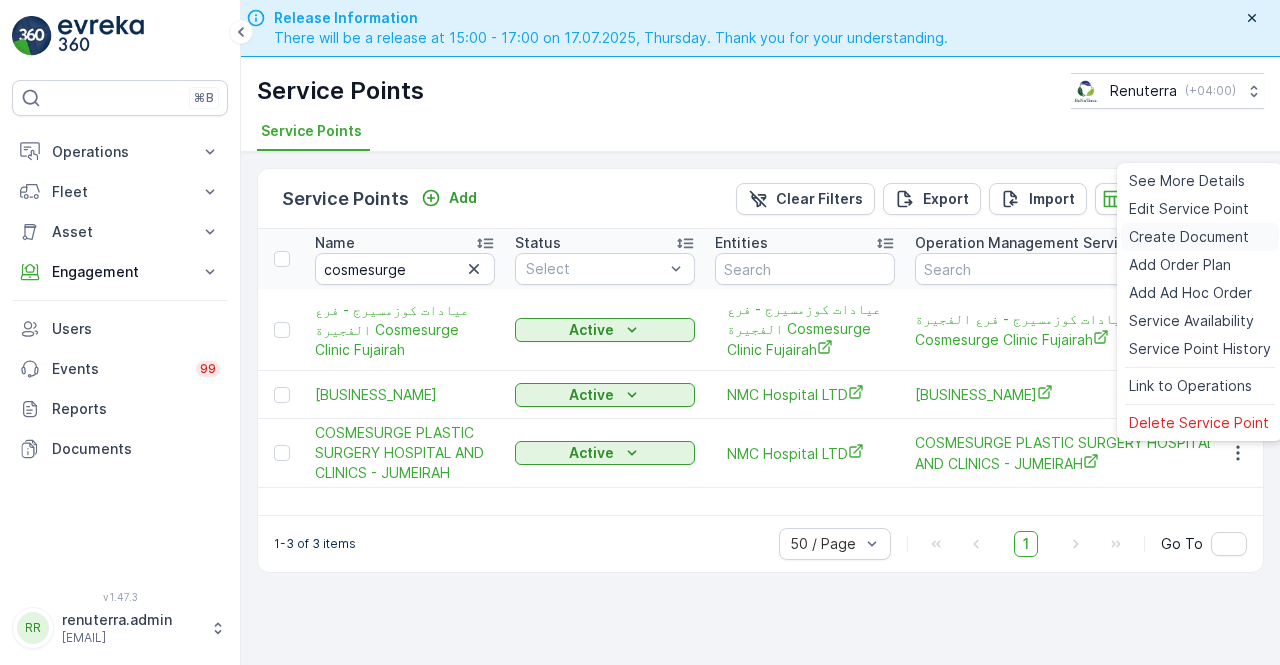 click on "Create Document" at bounding box center [1189, 237] 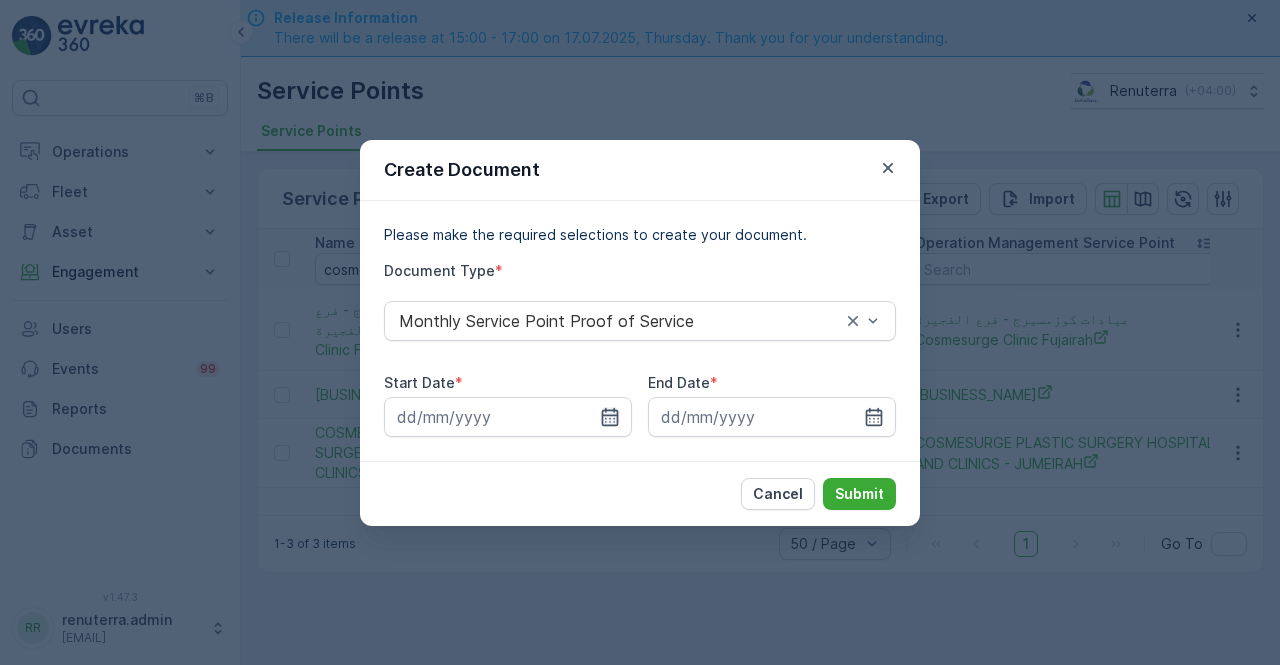click 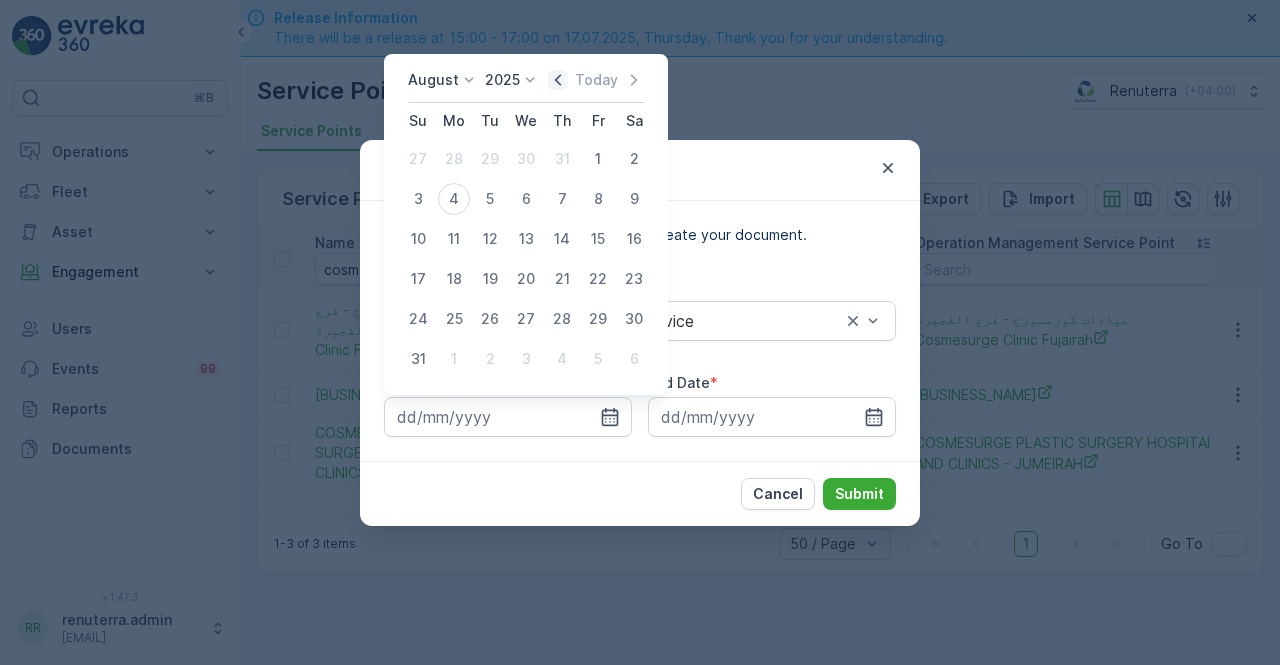 click 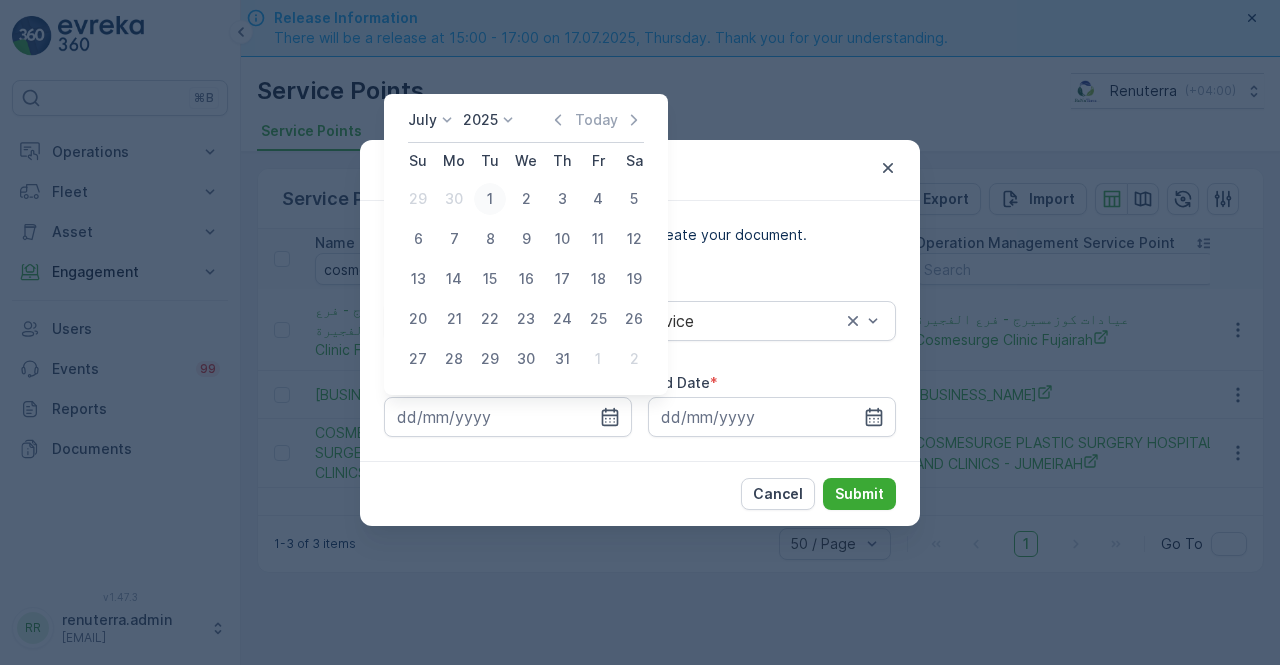 click on "1" at bounding box center [490, 199] 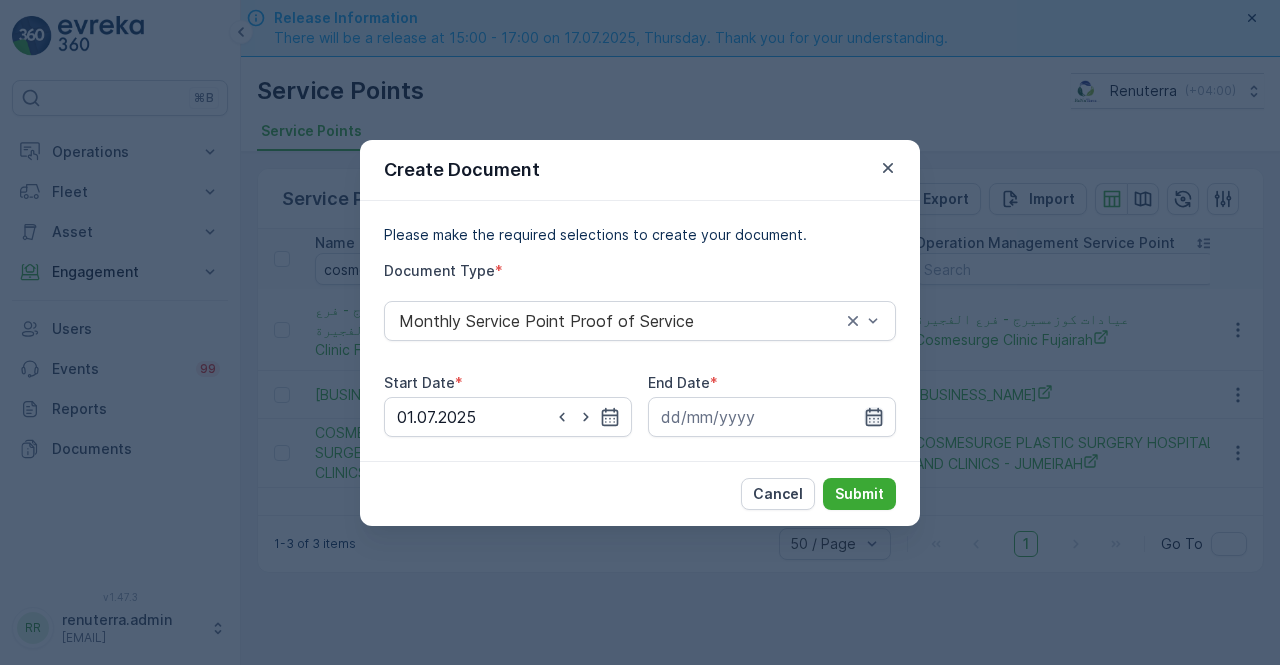 drag, startPoint x: 877, startPoint y: 425, endPoint x: 878, endPoint y: 408, distance: 17.029387 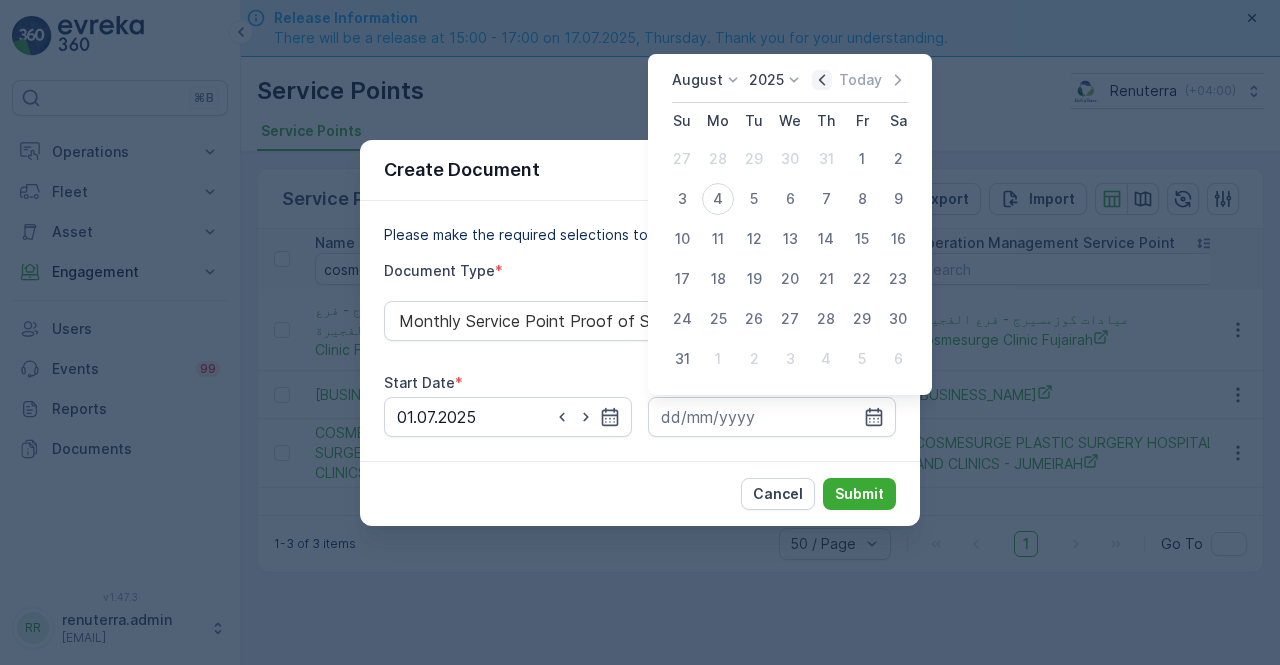 click 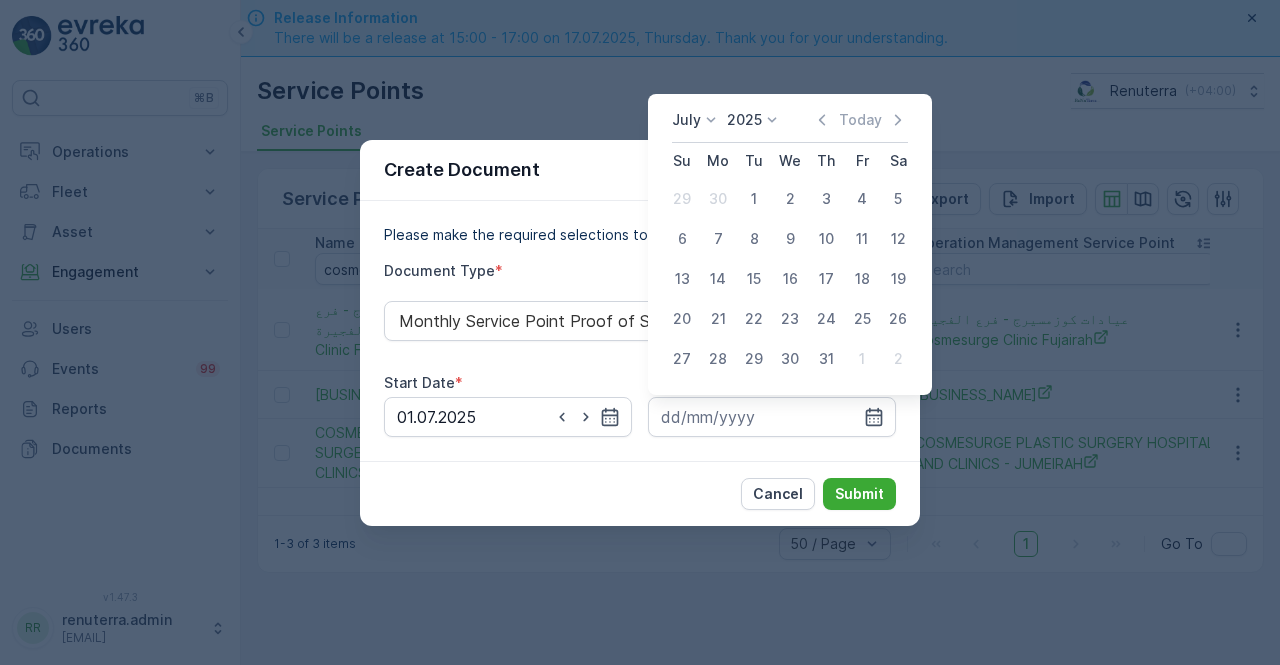 drag, startPoint x: 824, startPoint y: 349, endPoint x: 843, endPoint y: 386, distance: 41.59327 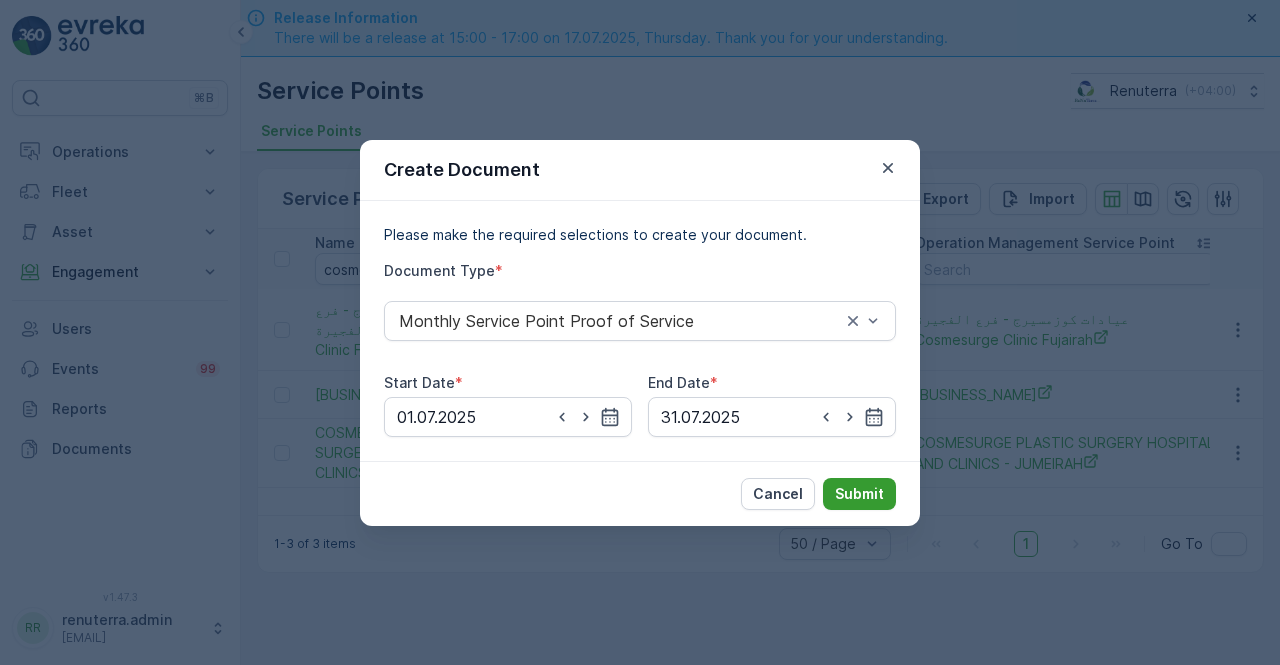 click on "Submit" at bounding box center (859, 494) 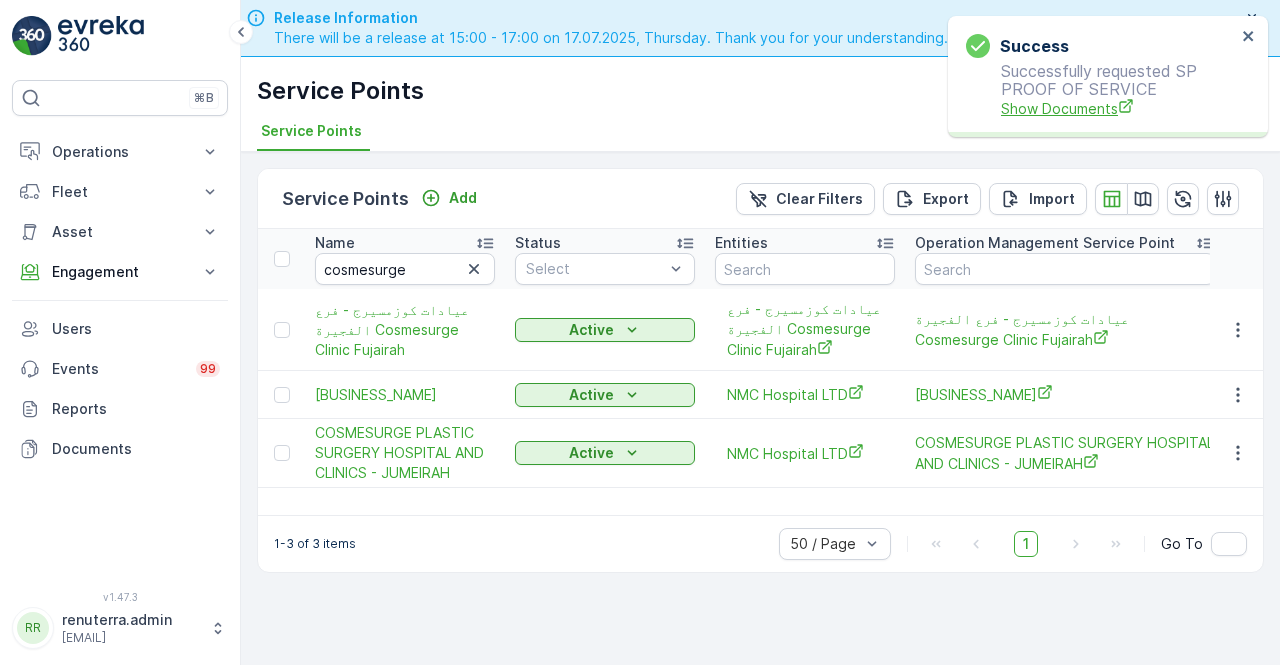 click on "Show Documents" at bounding box center (1118, 108) 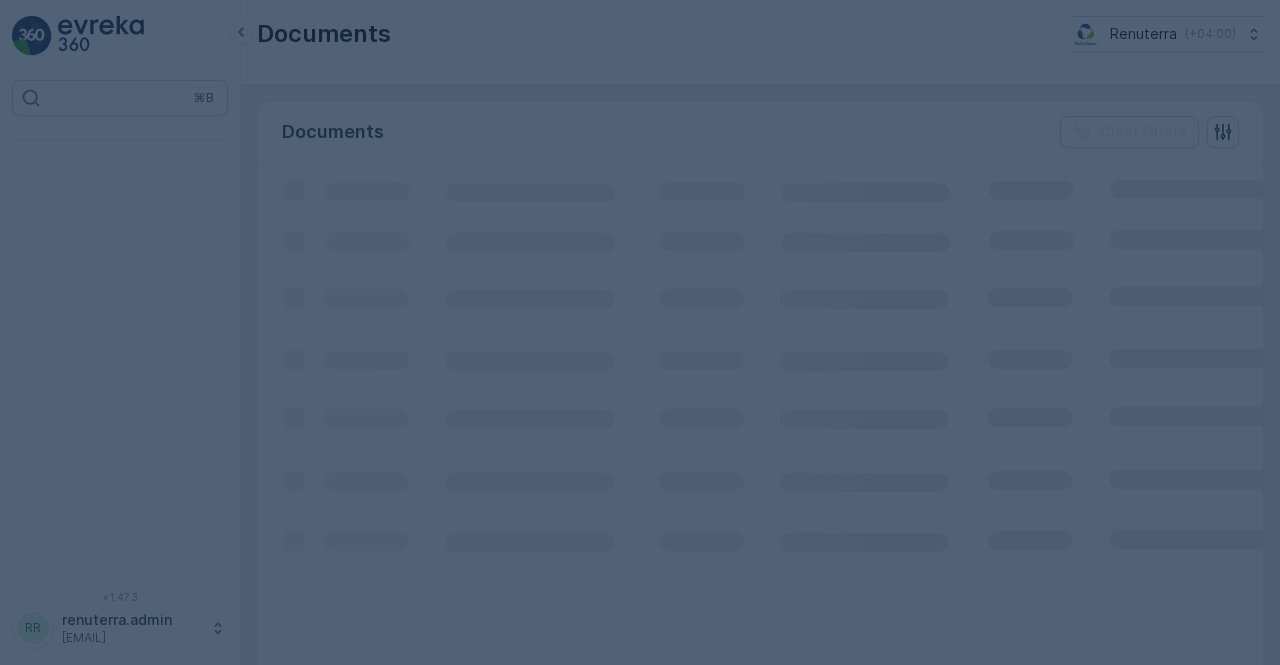 scroll, scrollTop: 0, scrollLeft: 0, axis: both 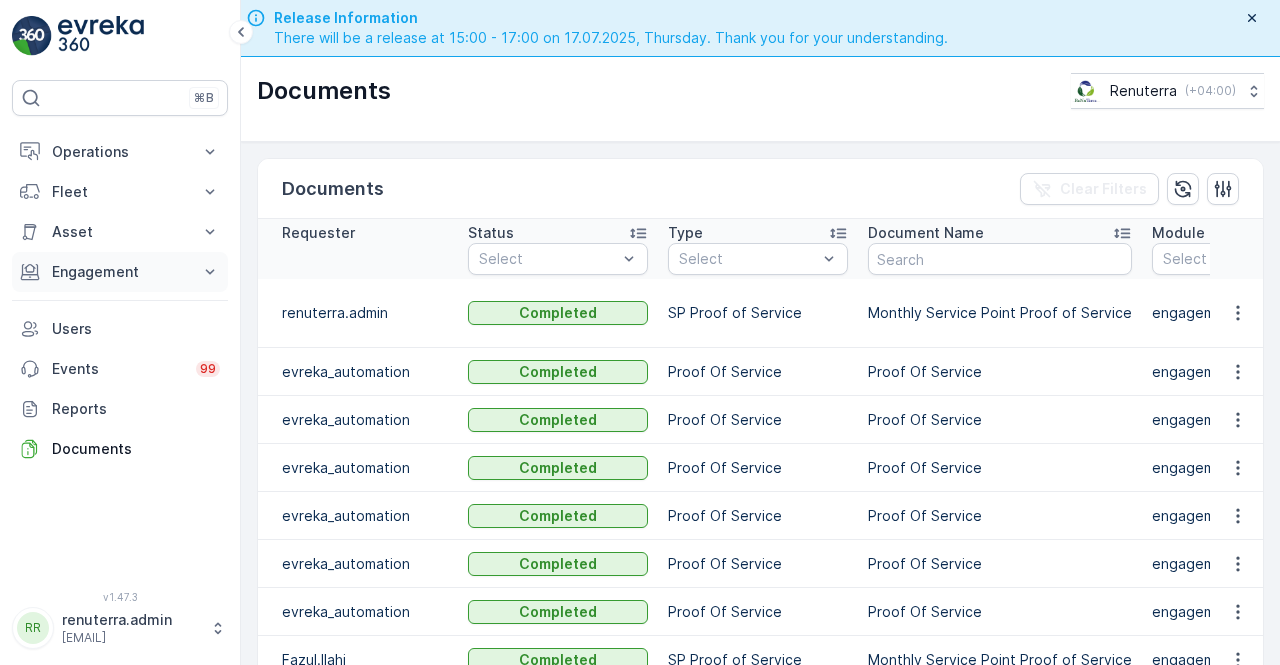 click on "Engagement" at bounding box center [120, 272] 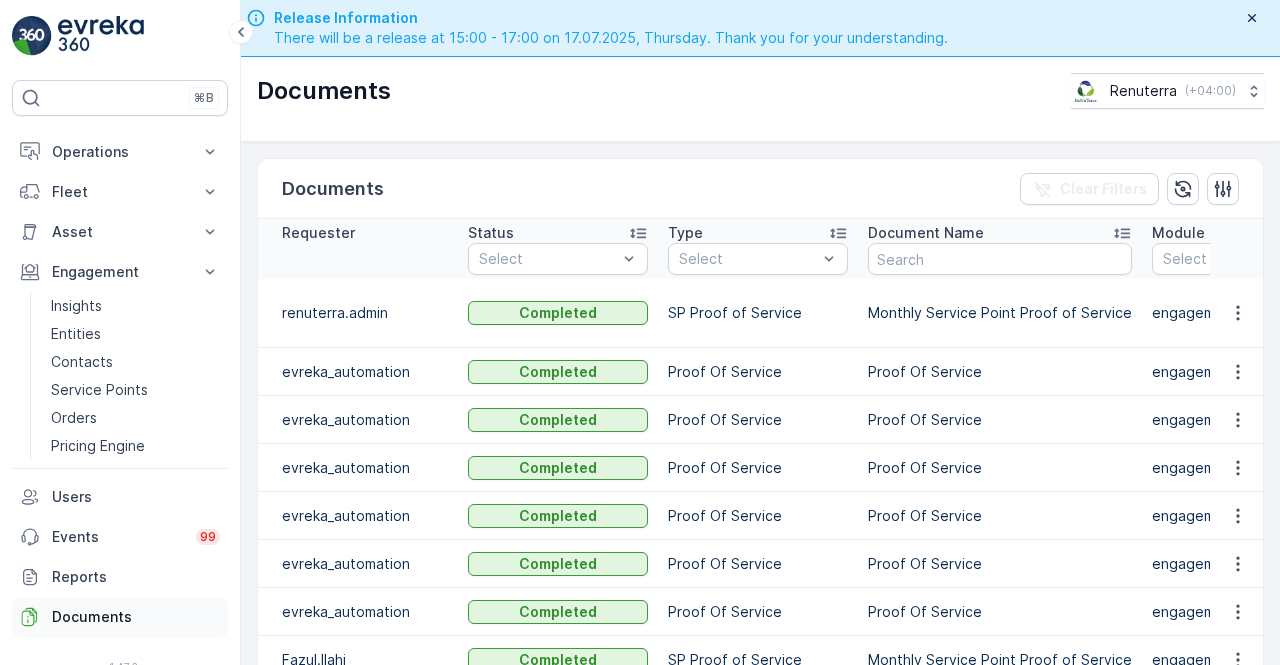 click on "Documents" at bounding box center [136, 617] 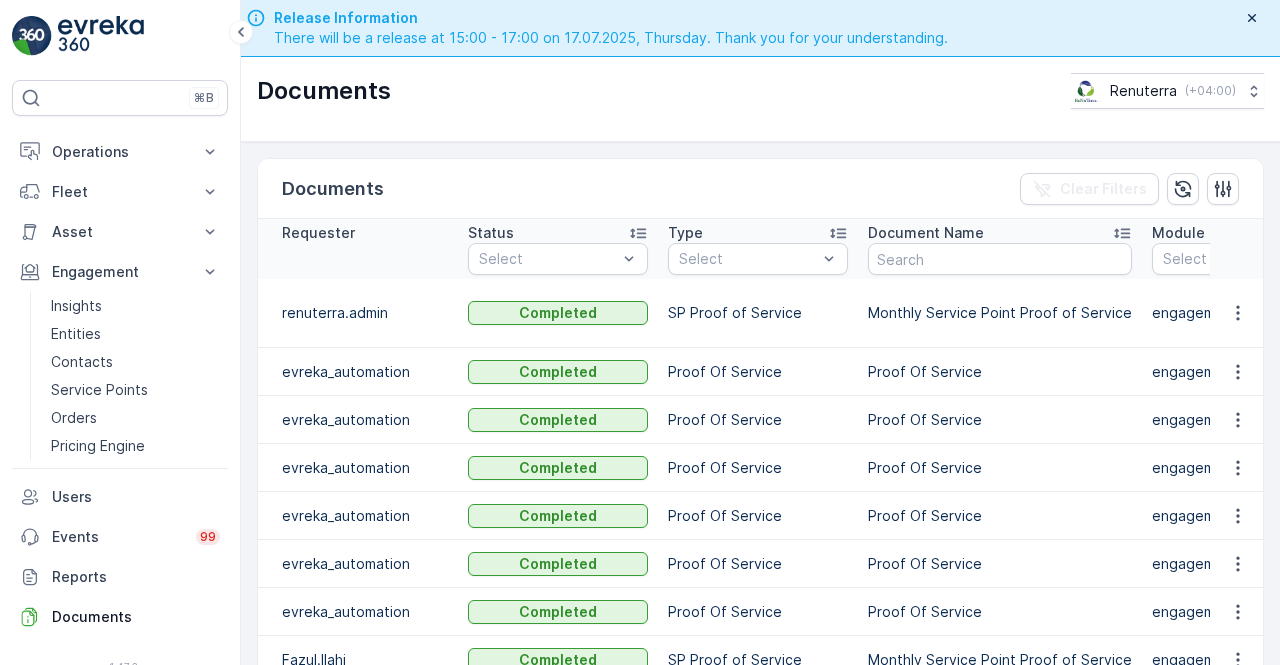 click on "Proof Of Service" at bounding box center (1000, 372) 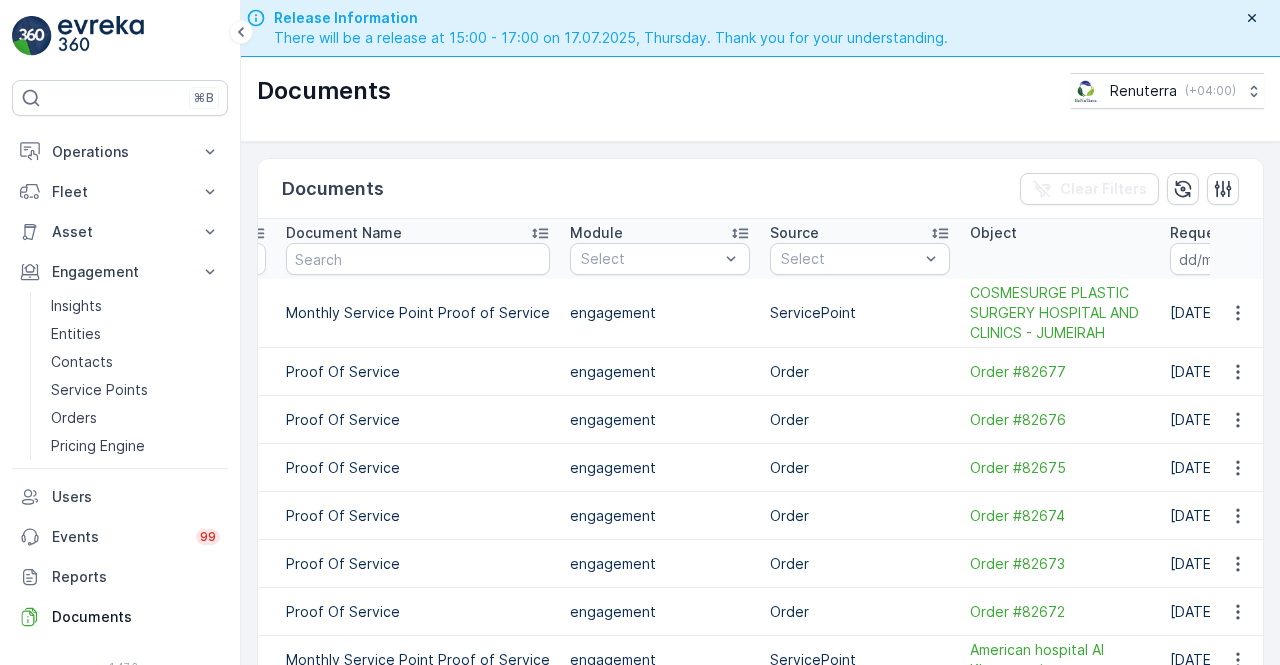 scroll, scrollTop: 0, scrollLeft: 600, axis: horizontal 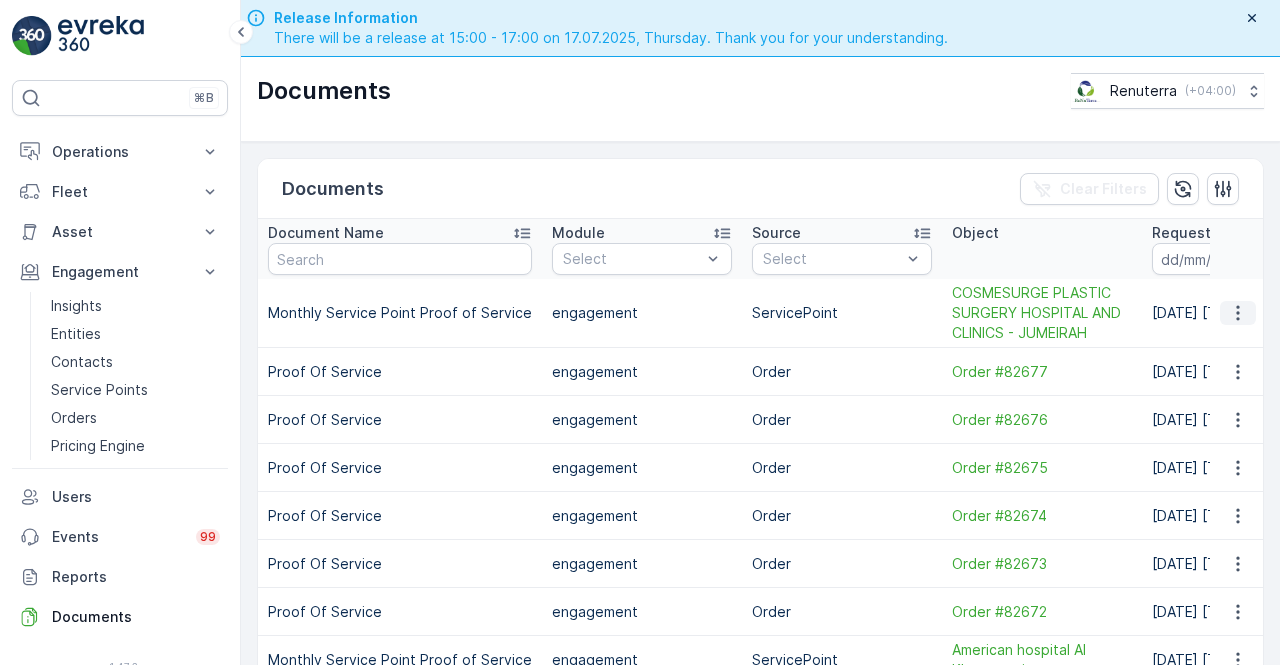 click 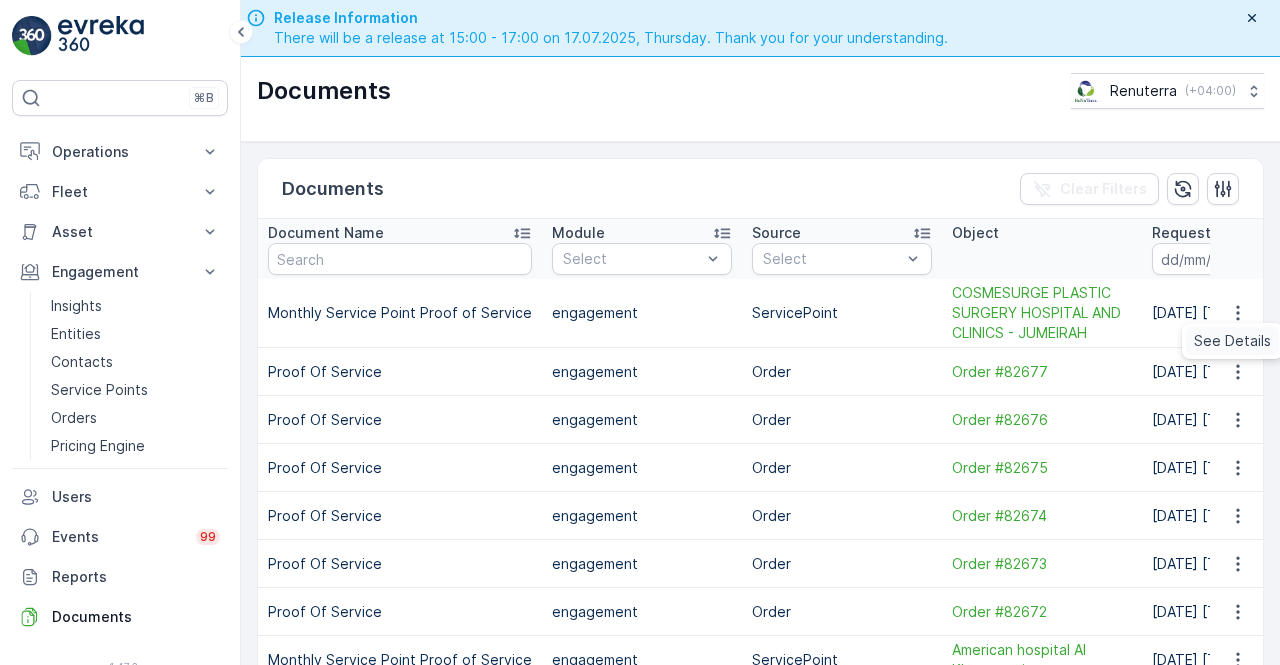 click on "See Details" at bounding box center (1232, 341) 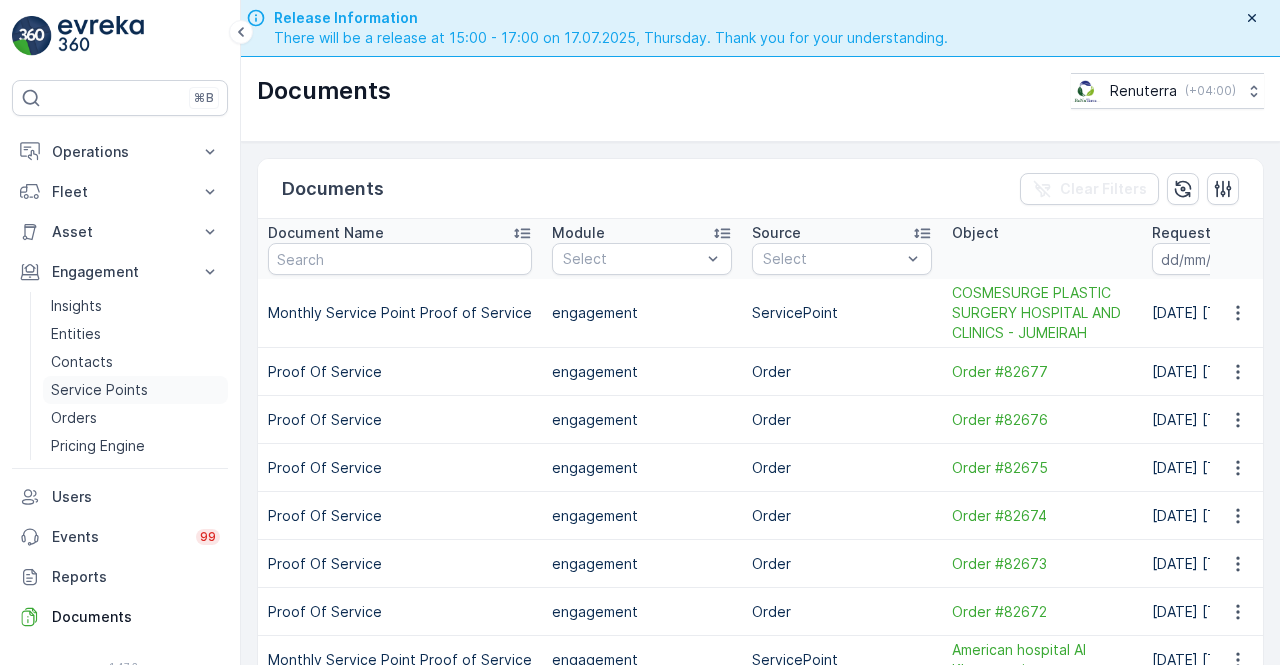 click on "Service Points" at bounding box center (99, 390) 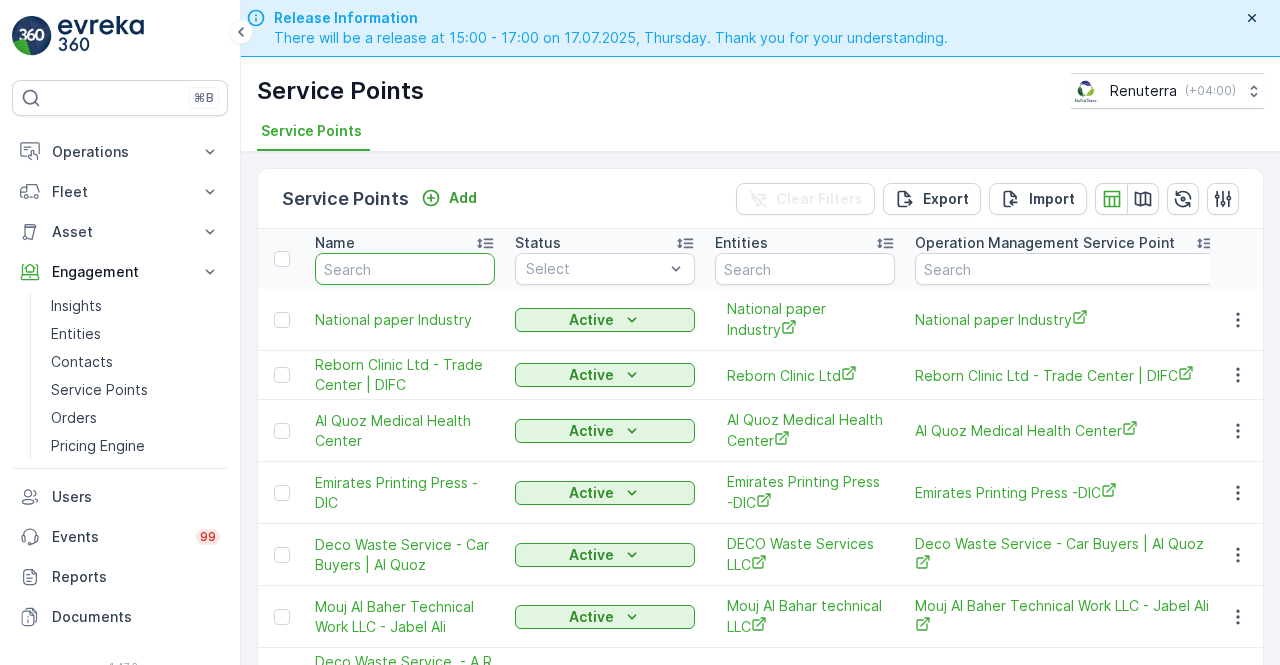 click at bounding box center (405, 269) 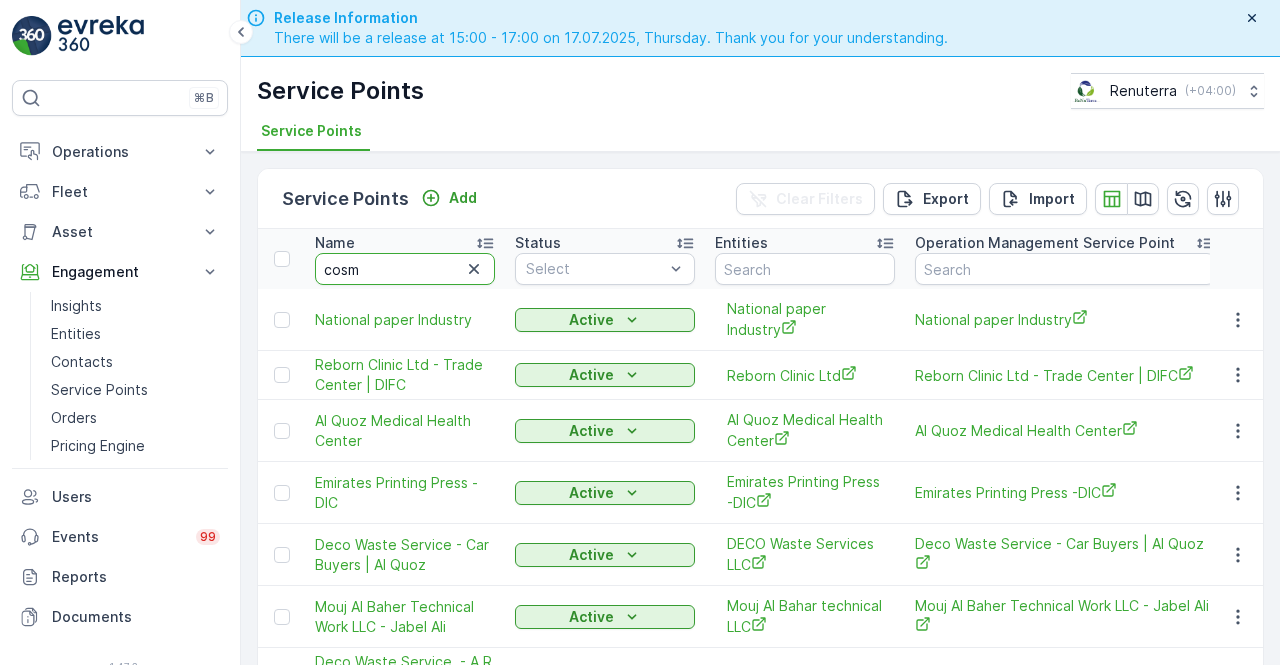 type on "cosme" 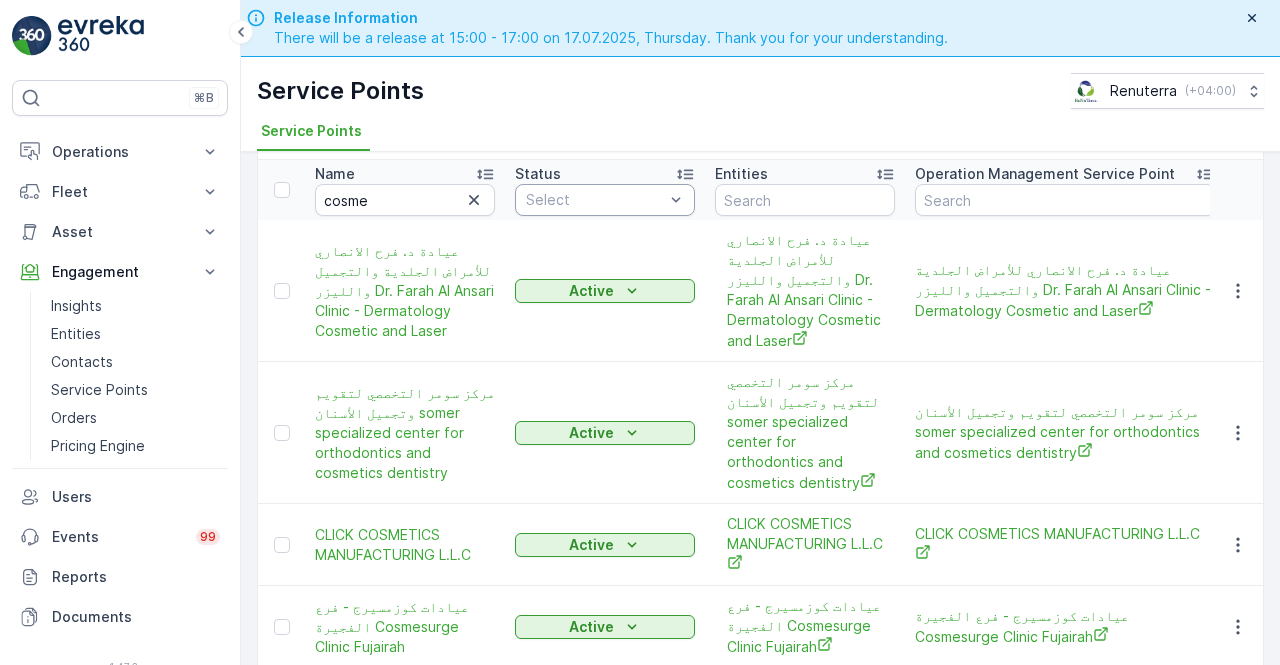 scroll, scrollTop: 0, scrollLeft: 0, axis: both 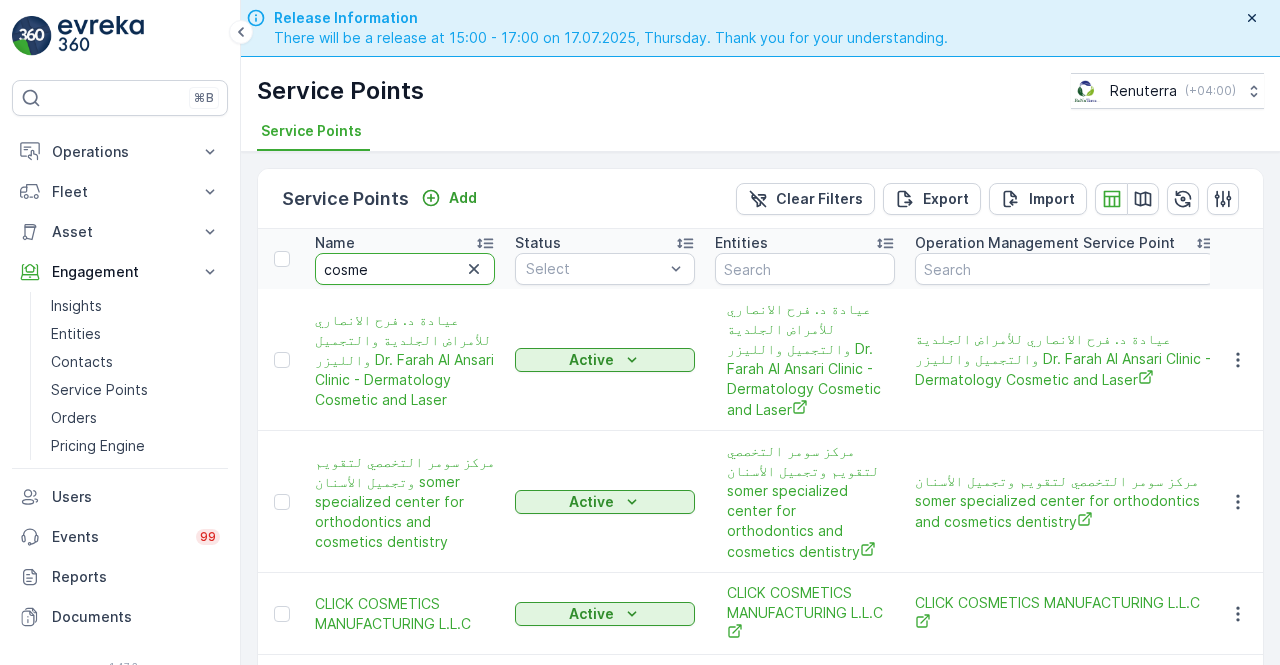 click on "cosme" at bounding box center [405, 269] 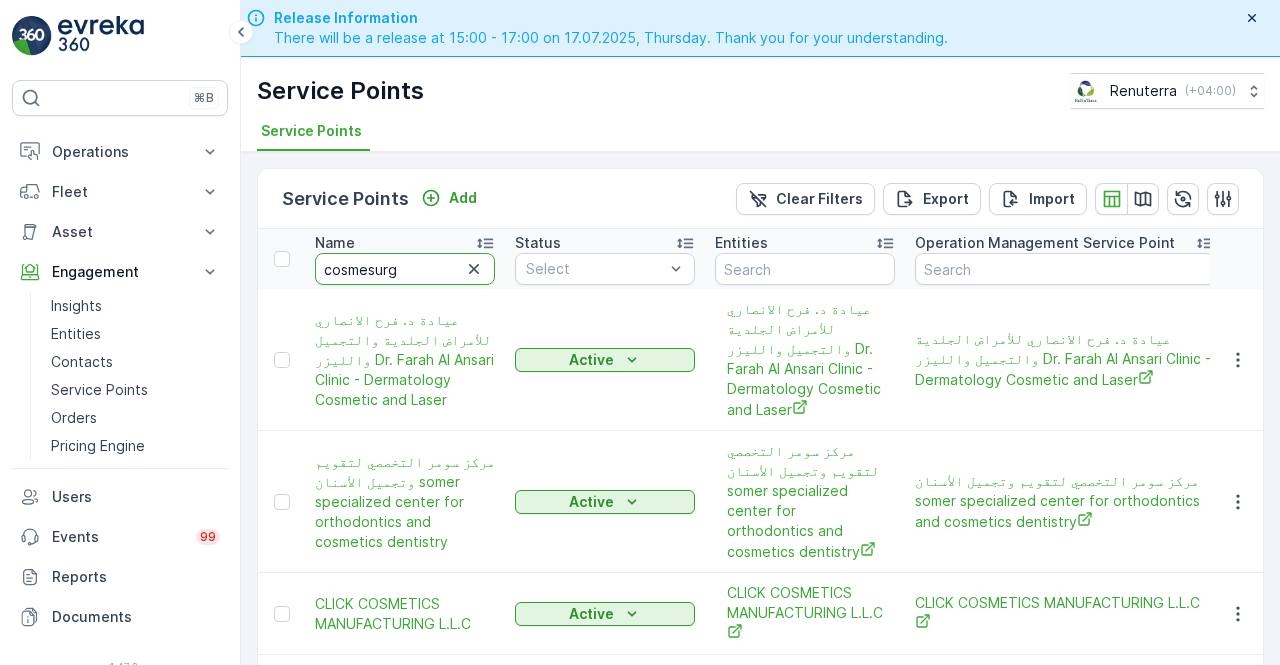 type on "cosmesurge" 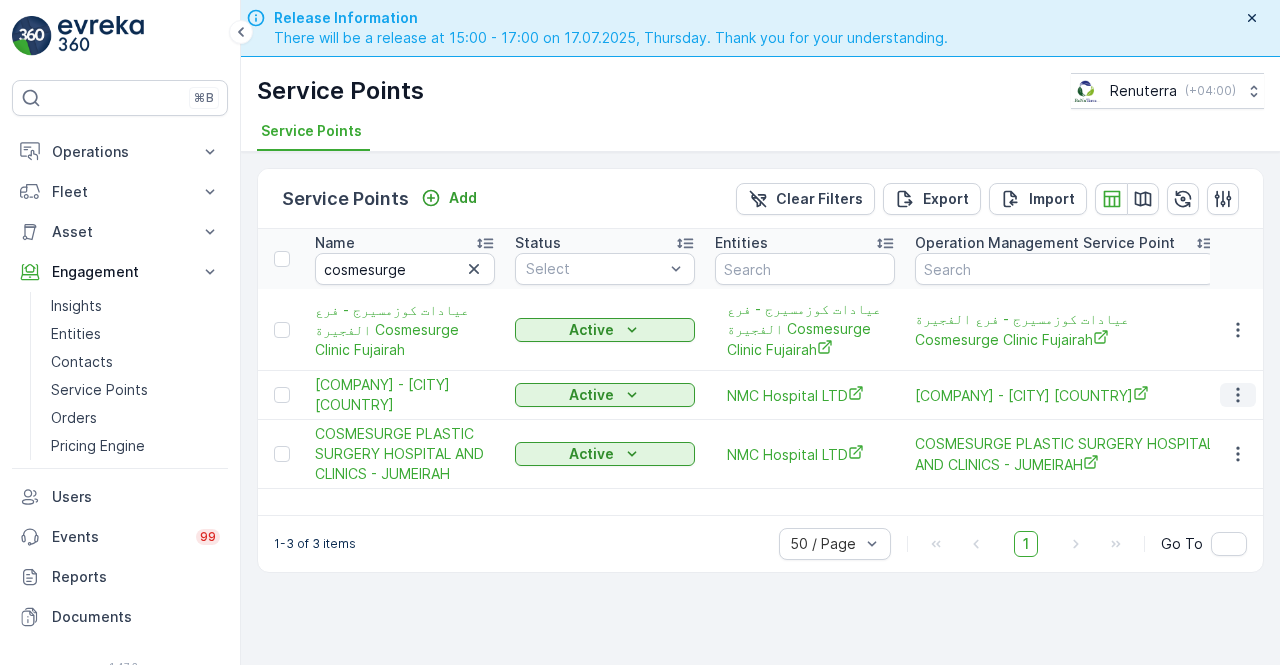 click 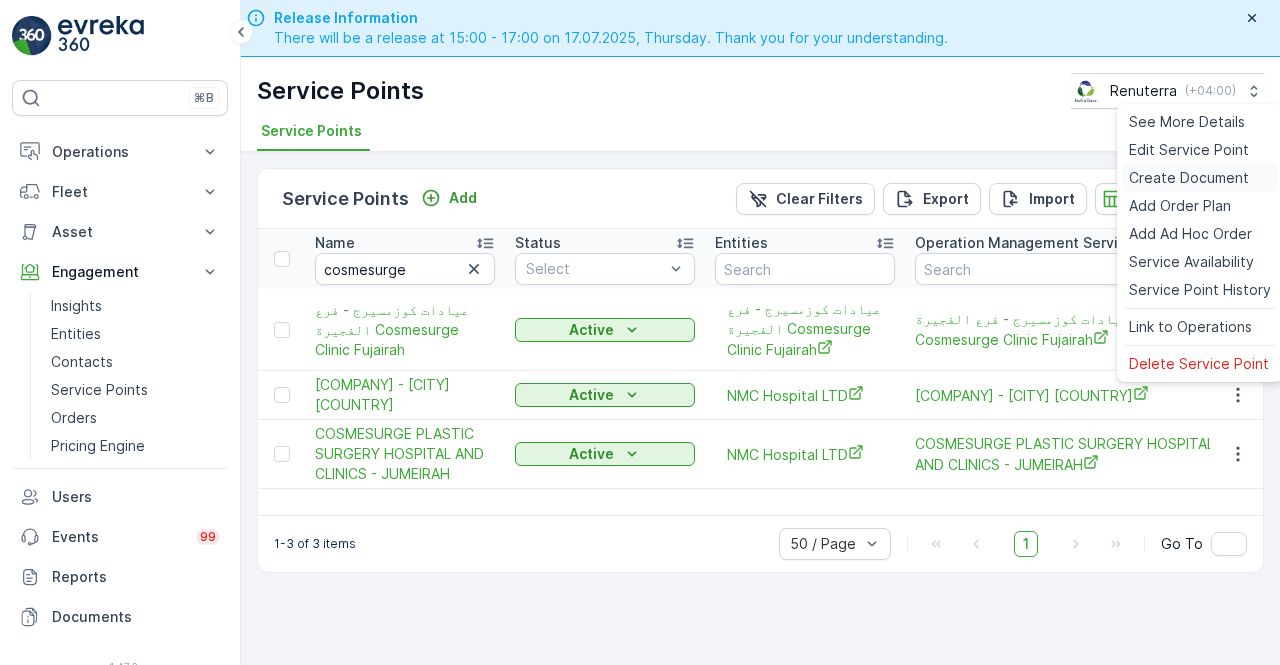 click on "Create Document" at bounding box center [1200, 178] 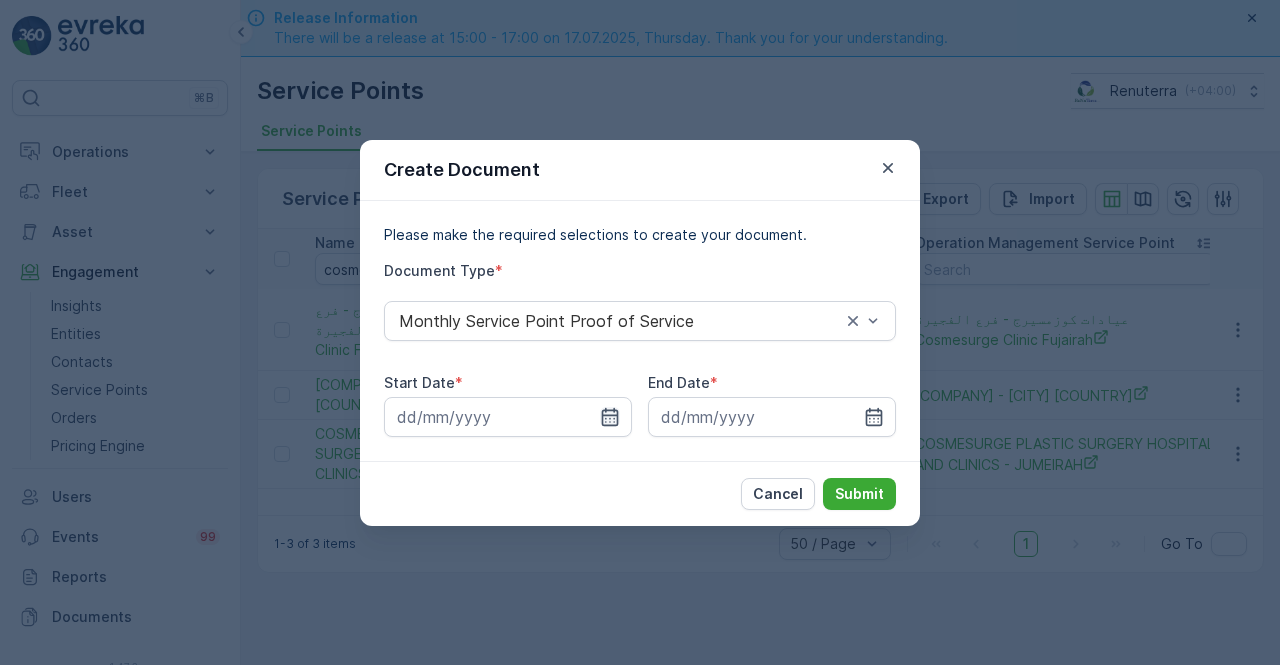 click 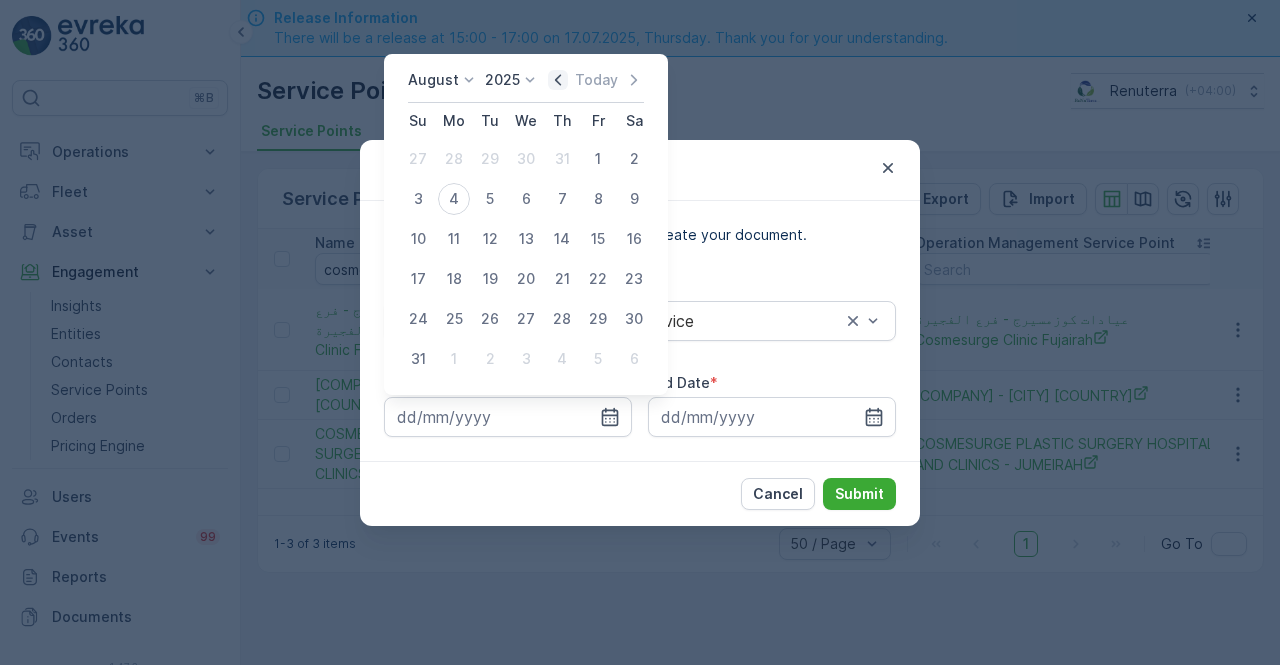 drag, startPoint x: 572, startPoint y: 102, endPoint x: 562, endPoint y: 88, distance: 17.20465 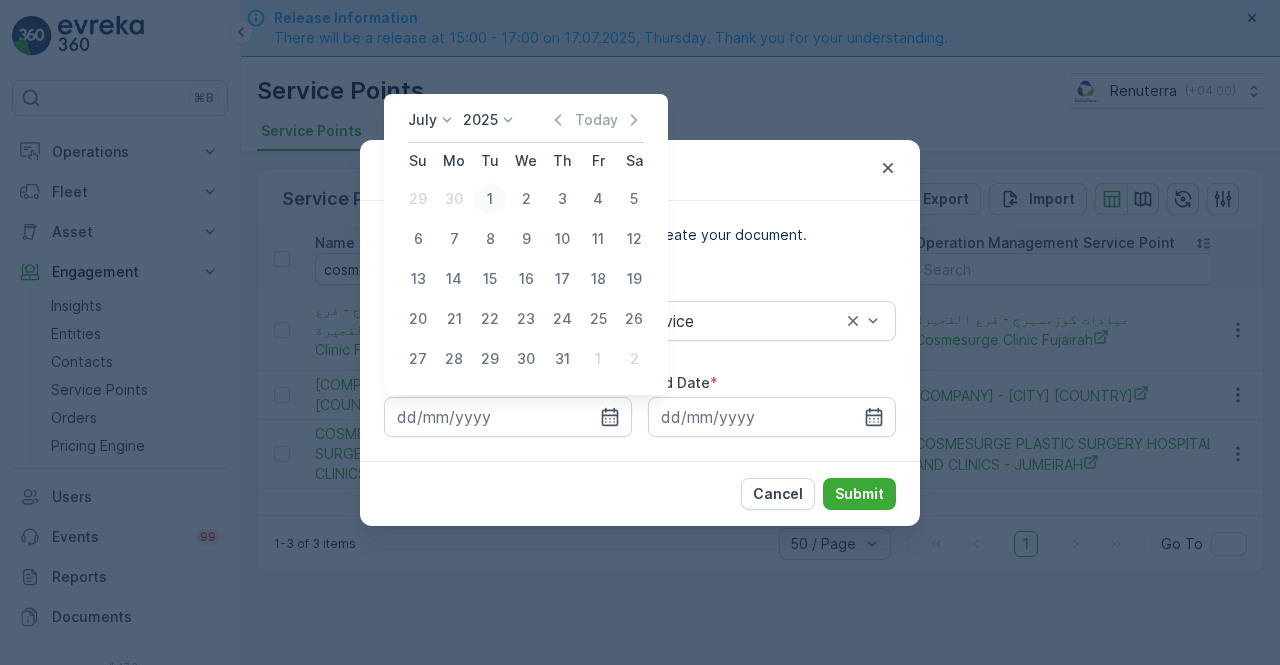 drag, startPoint x: 482, startPoint y: 210, endPoint x: 492, endPoint y: 209, distance: 10.049875 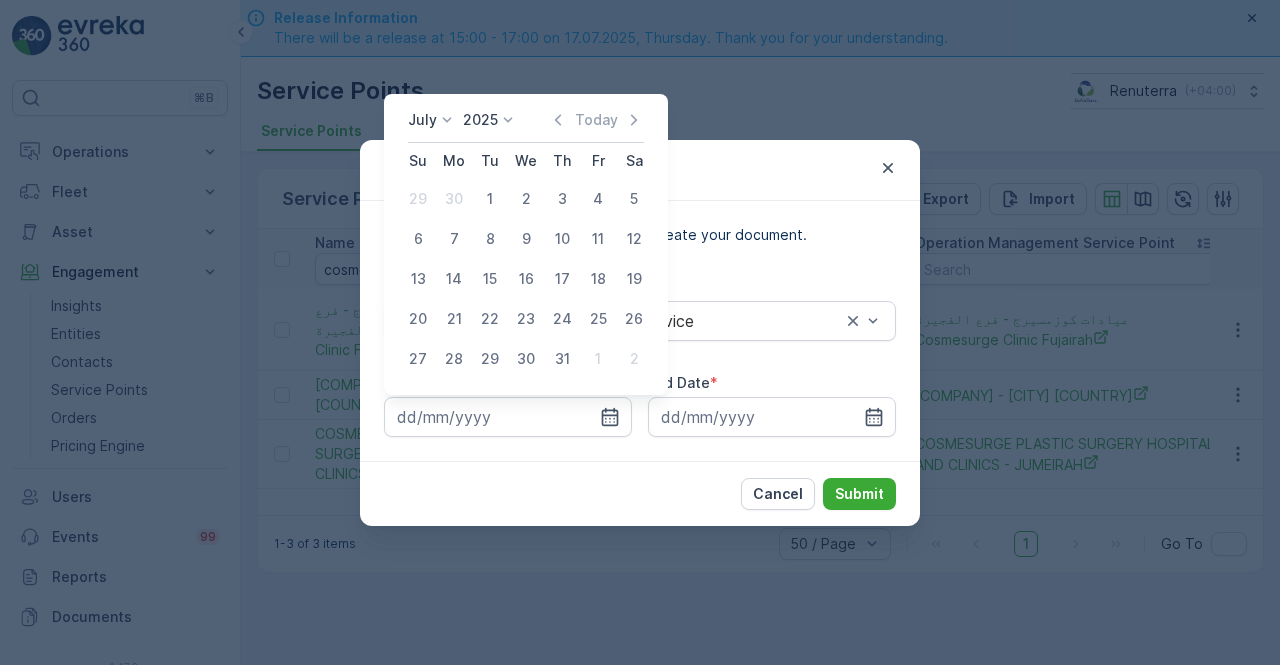 click on "1" at bounding box center [490, 199] 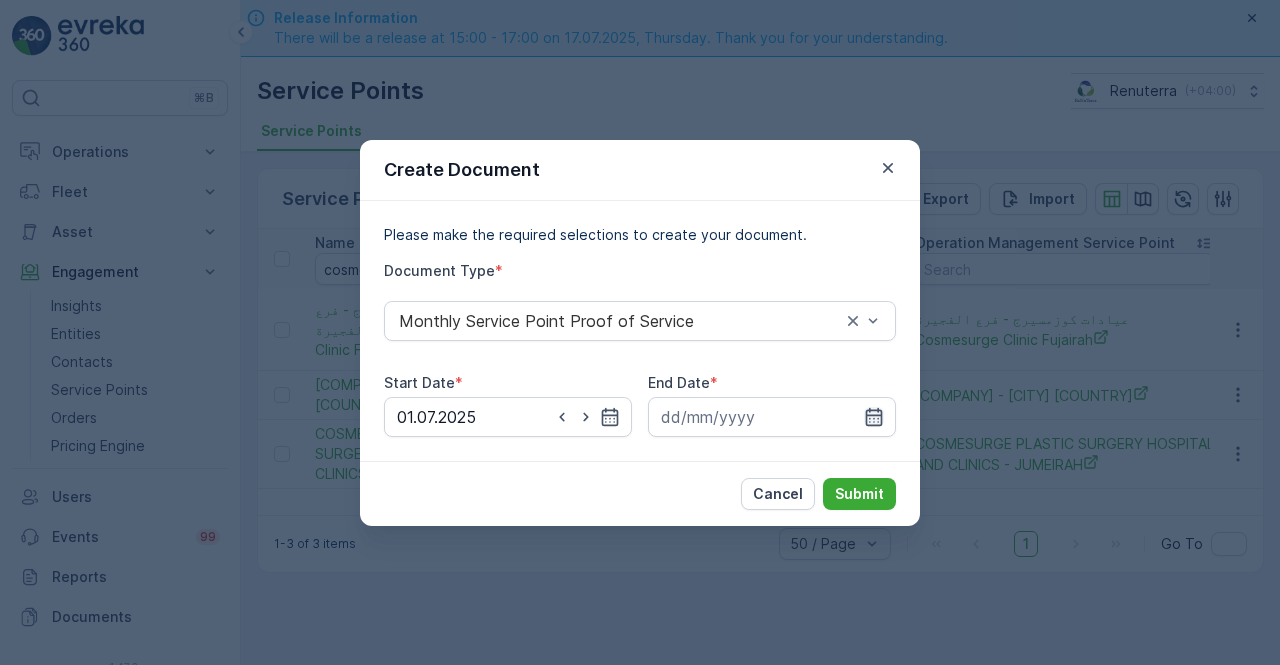 click 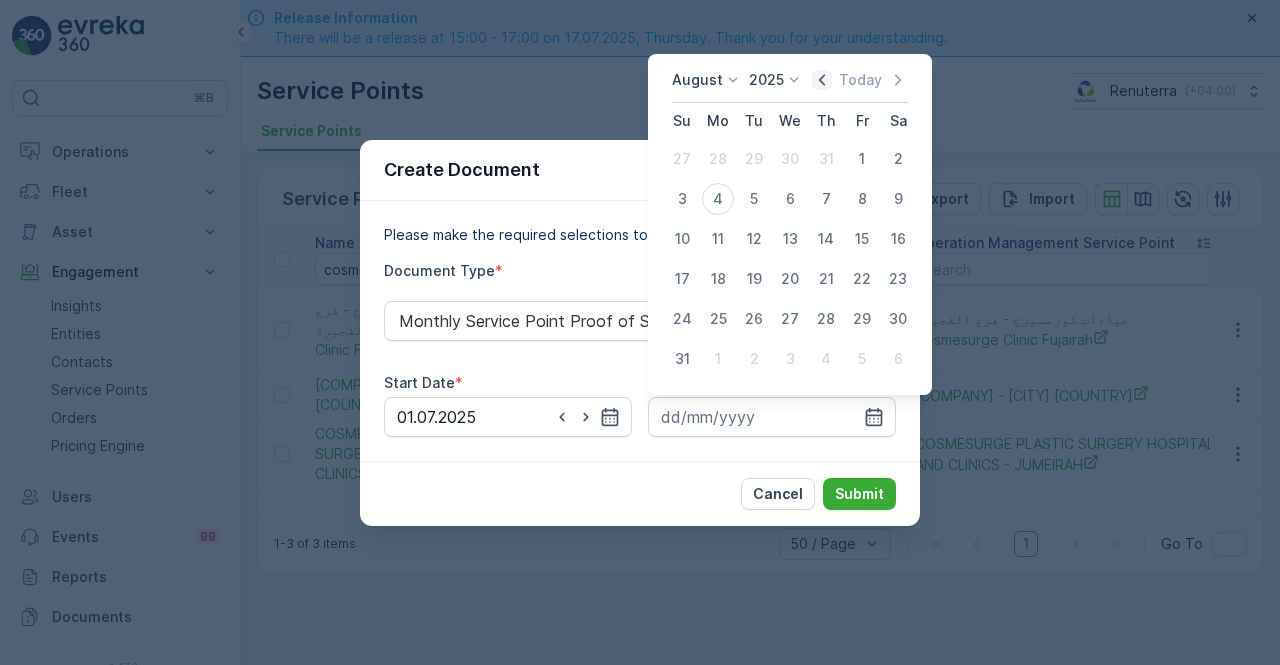 click 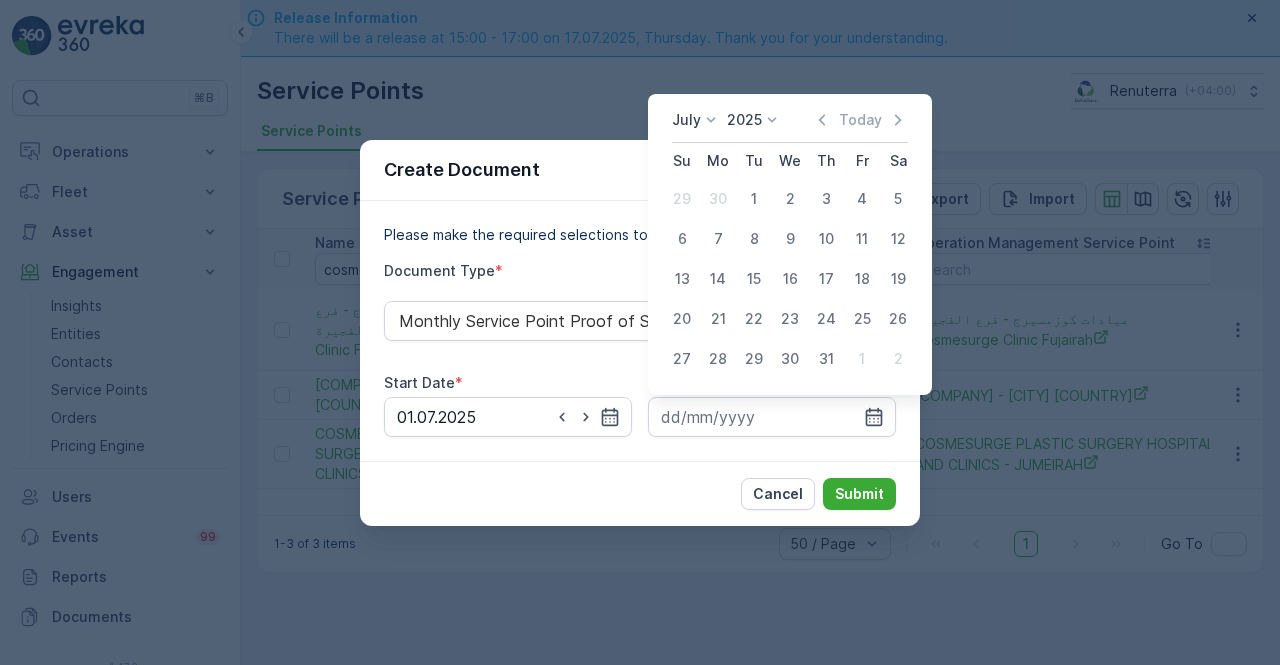 drag, startPoint x: 823, startPoint y: 350, endPoint x: 838, endPoint y: 416, distance: 67.68308 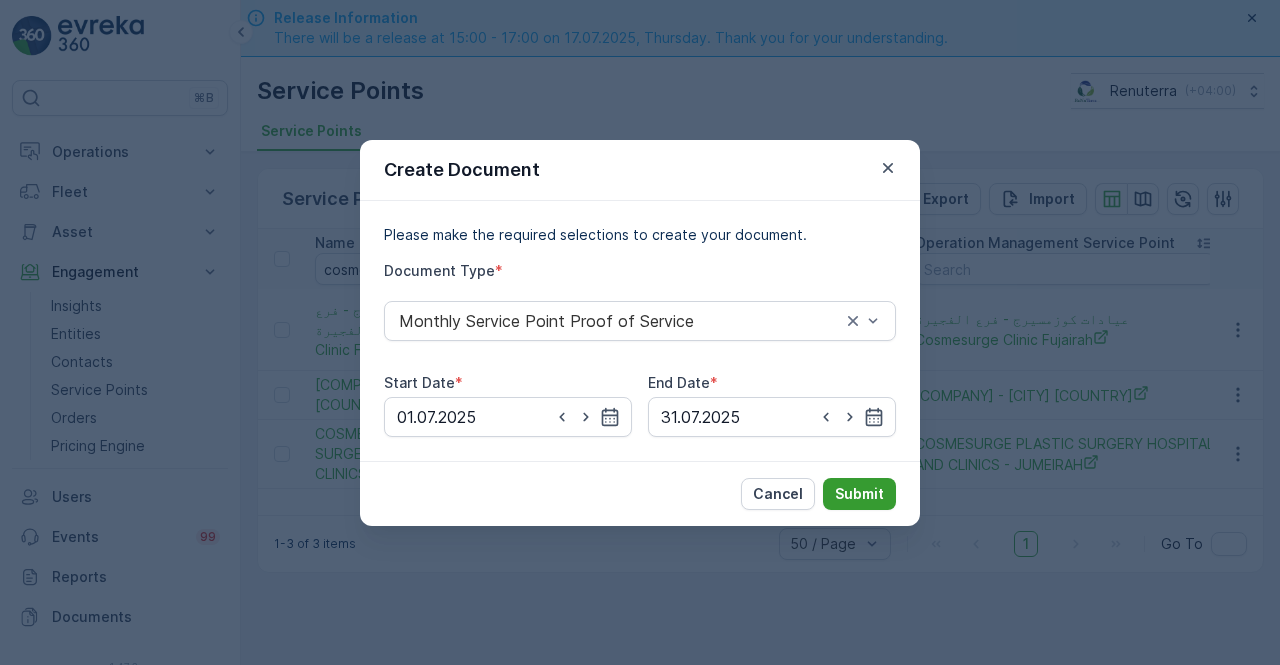 click on "Submit" at bounding box center [859, 494] 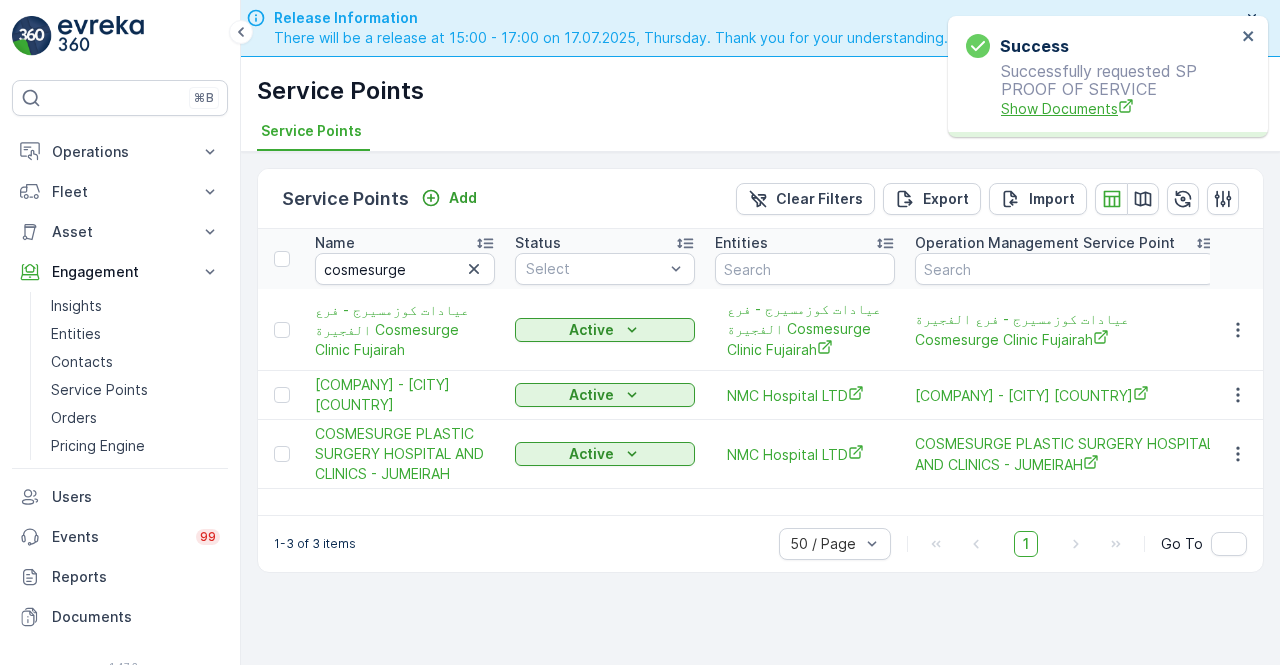 click on "Show Documents" at bounding box center (1118, 108) 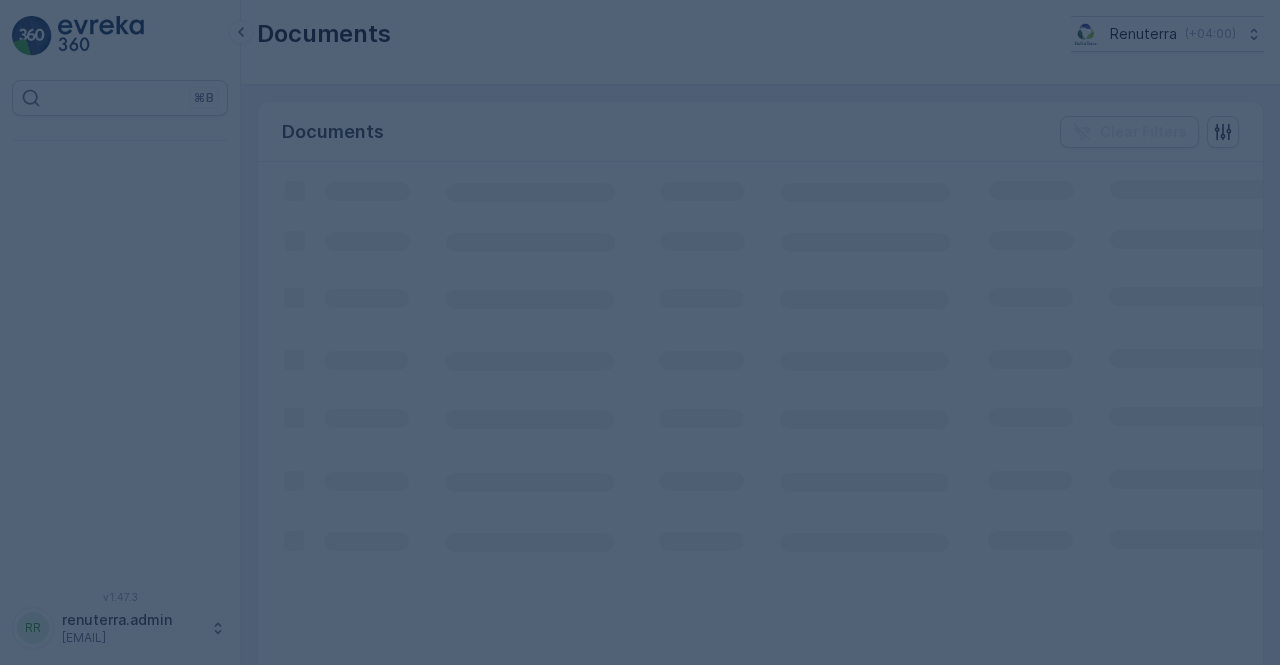 scroll, scrollTop: 0, scrollLeft: 0, axis: both 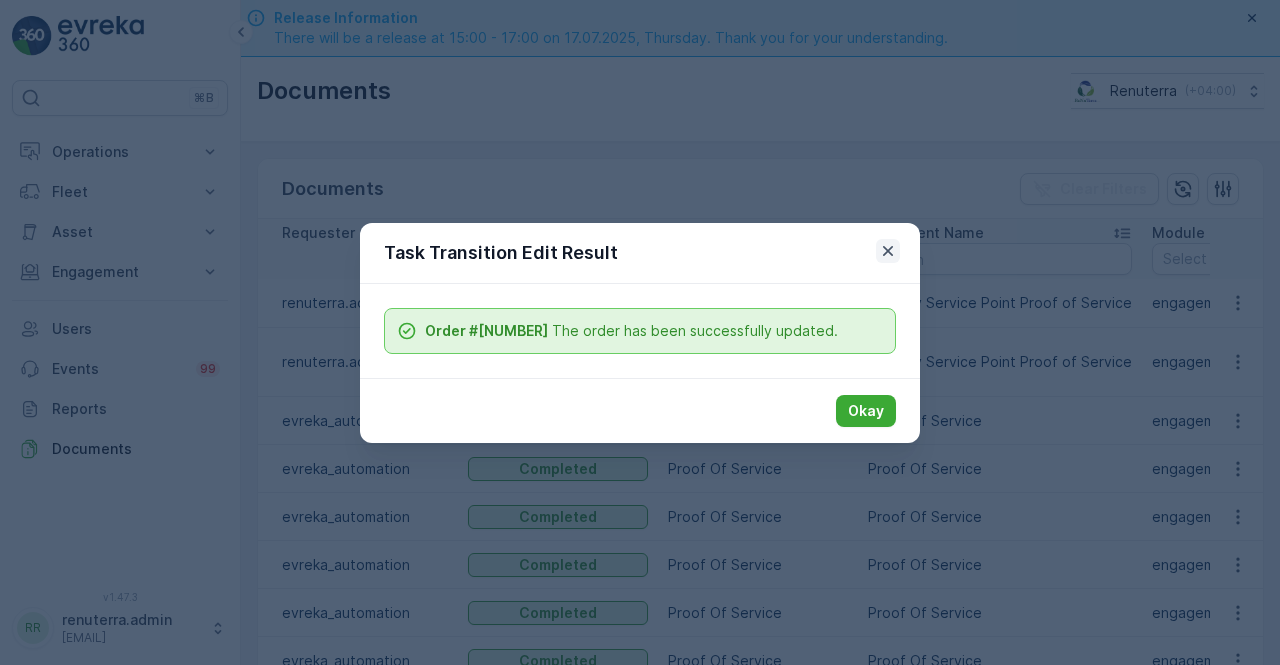 click 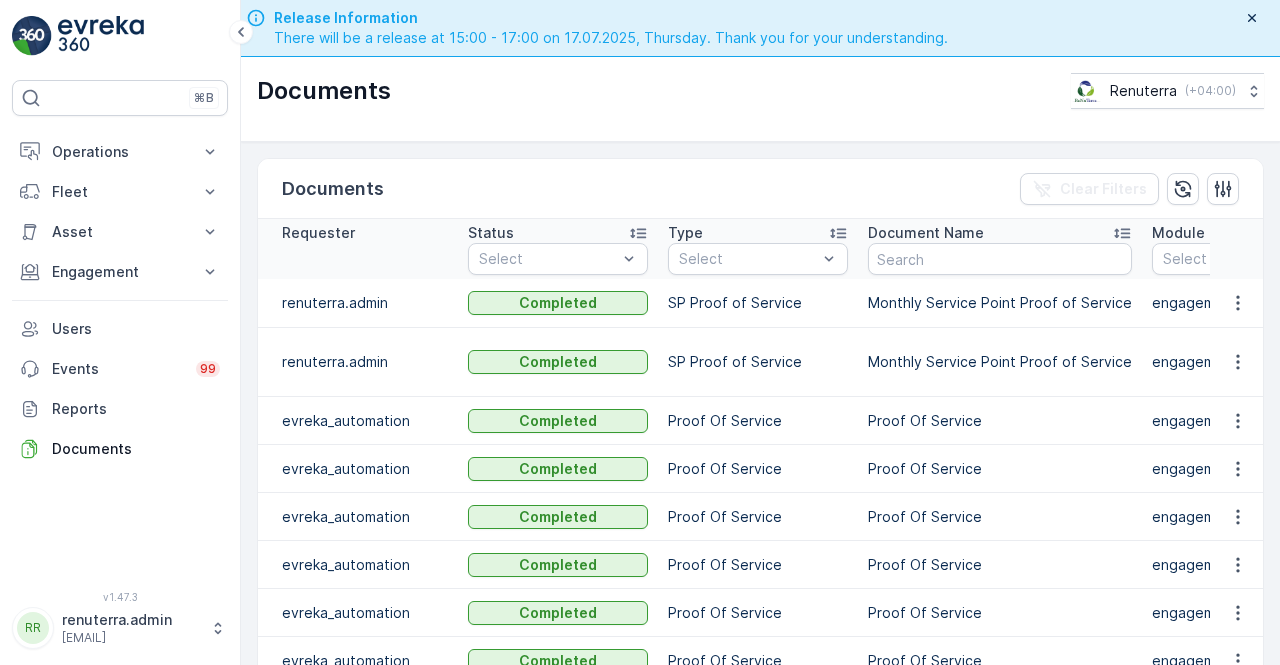 click on "Proof Of Service" at bounding box center [758, 469] 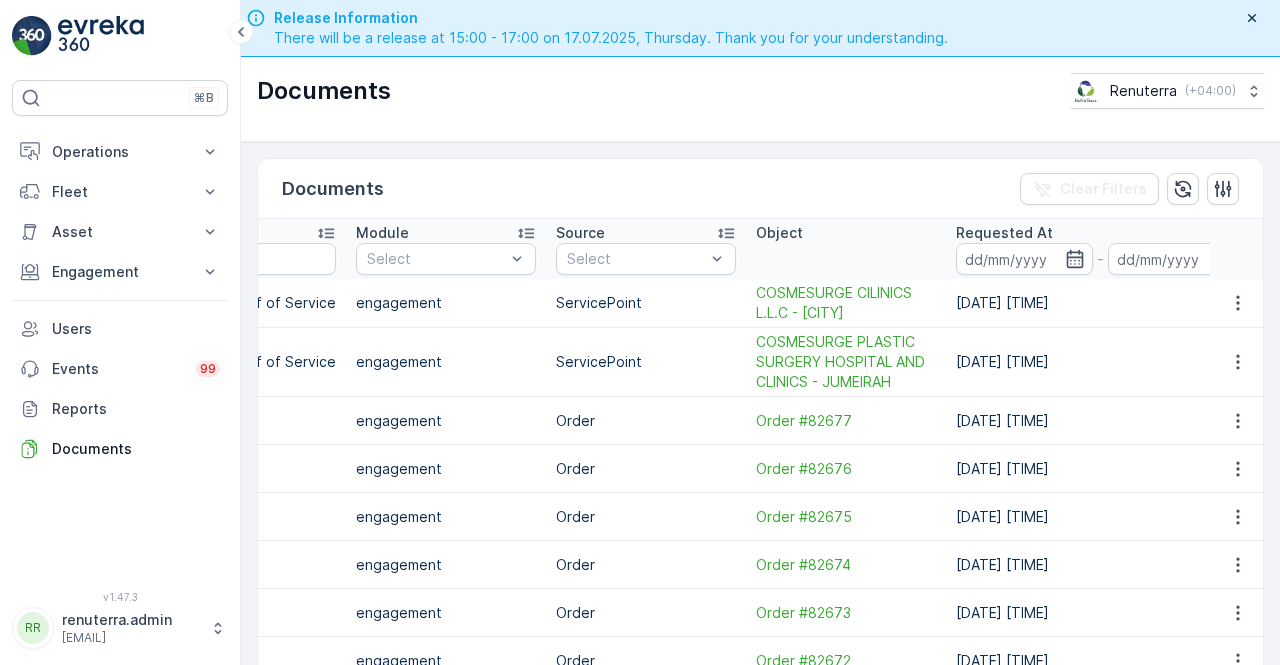 scroll, scrollTop: 0, scrollLeft: 836, axis: horizontal 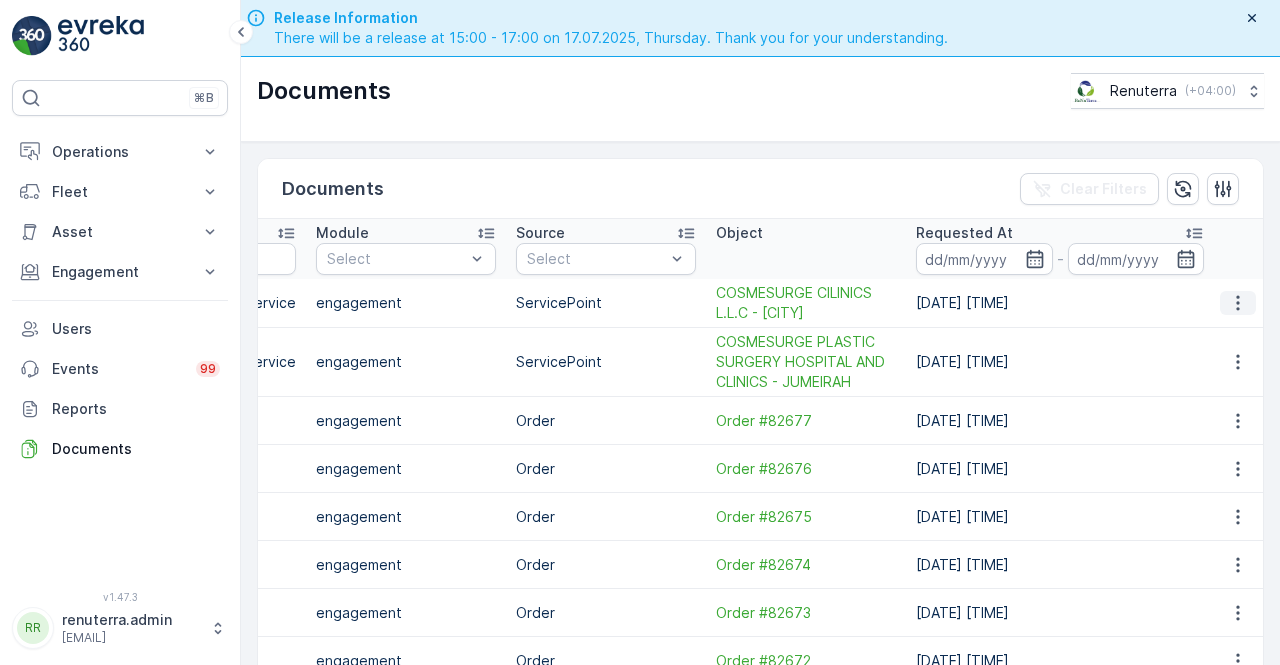 click 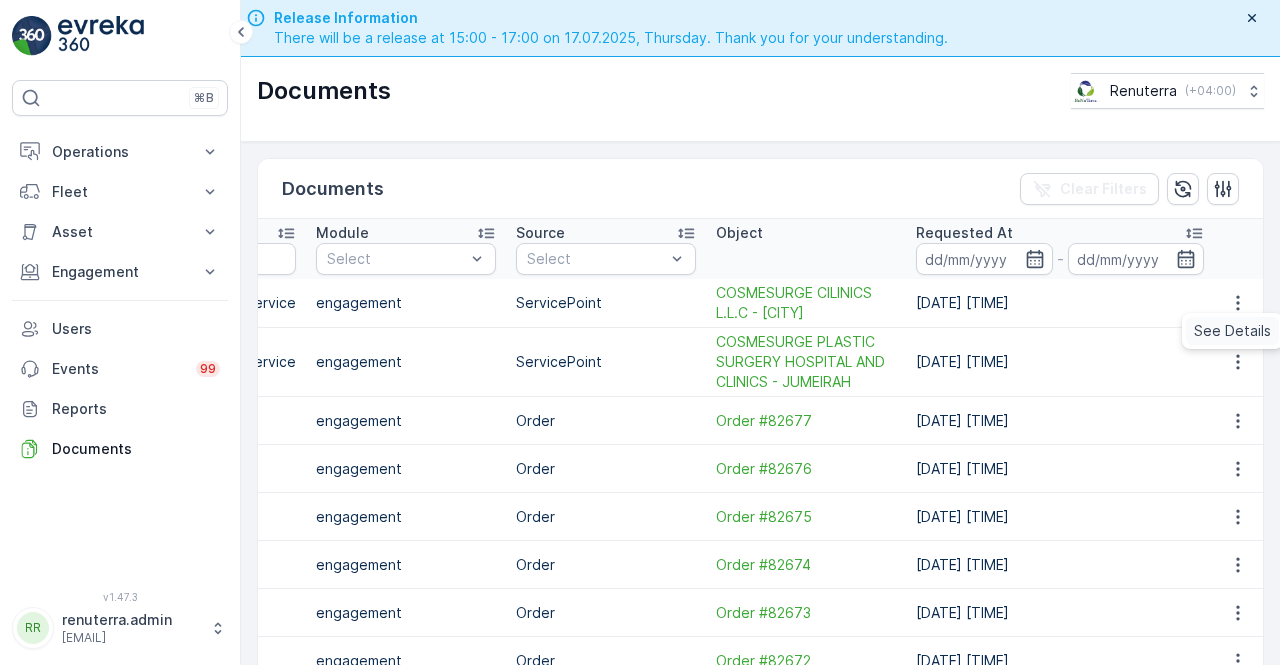 click on "See Details" at bounding box center [1232, 331] 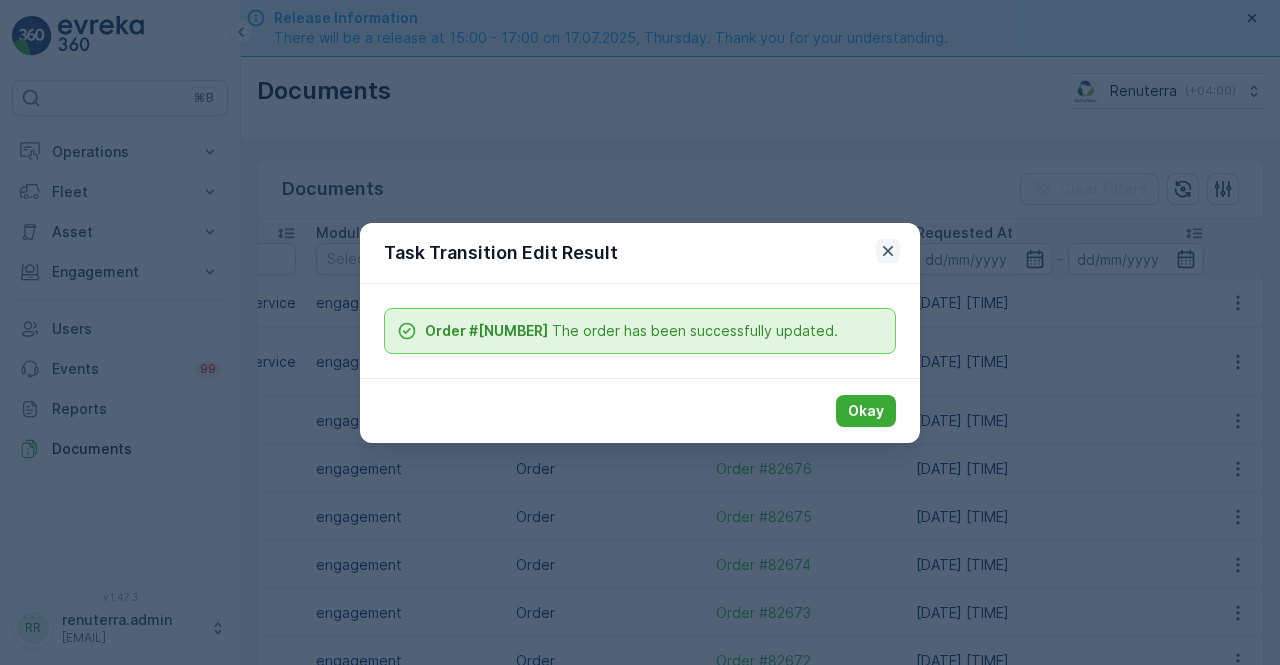 click at bounding box center [888, 251] 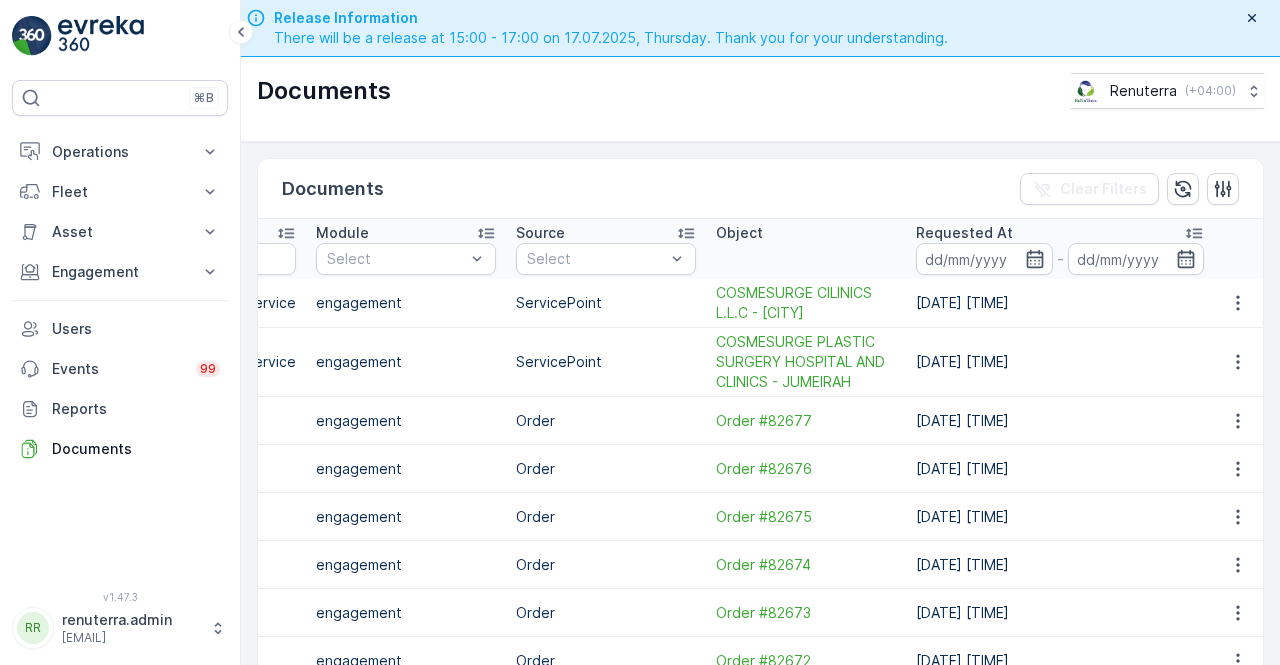 drag, startPoint x: 1062, startPoint y: 331, endPoint x: 1129, endPoint y: 318, distance: 68.24954 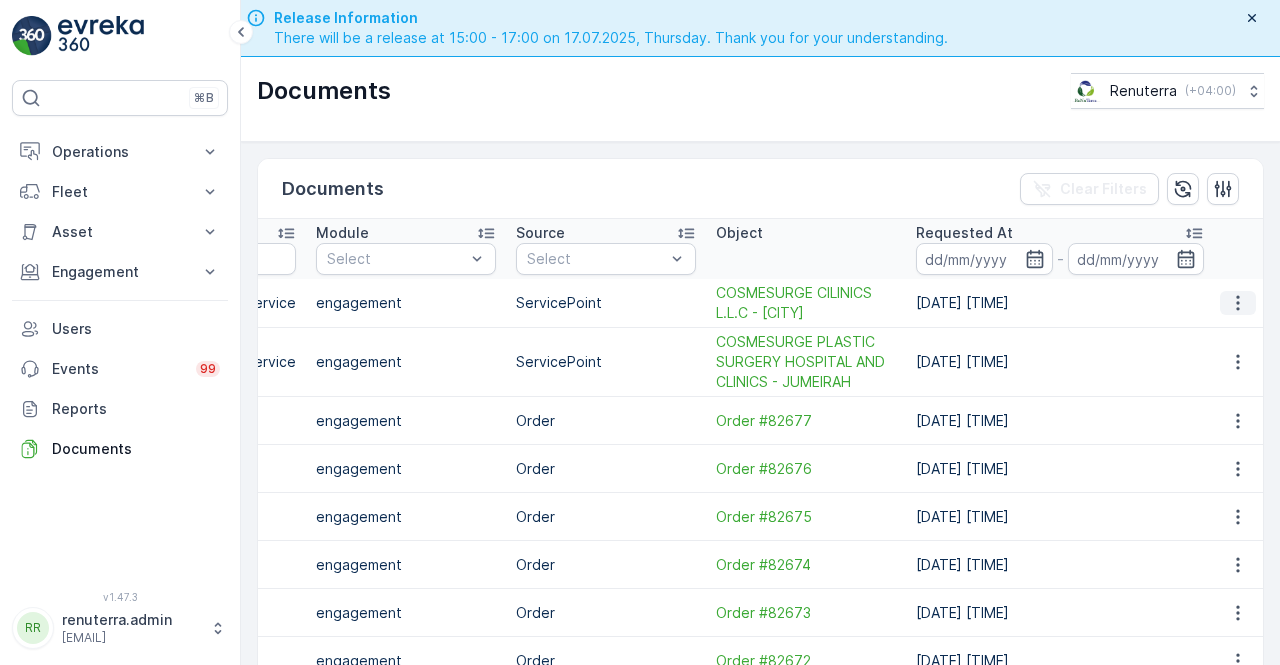 click at bounding box center [1238, 303] 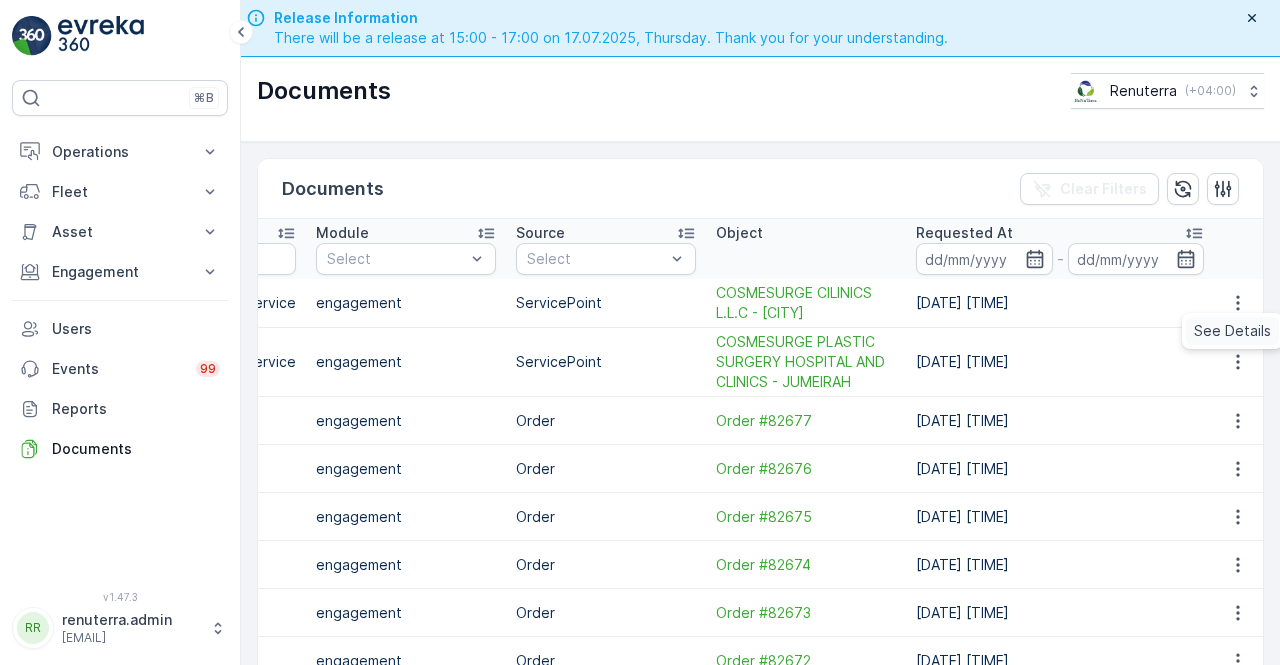 click on "See Details" at bounding box center [1232, 331] 